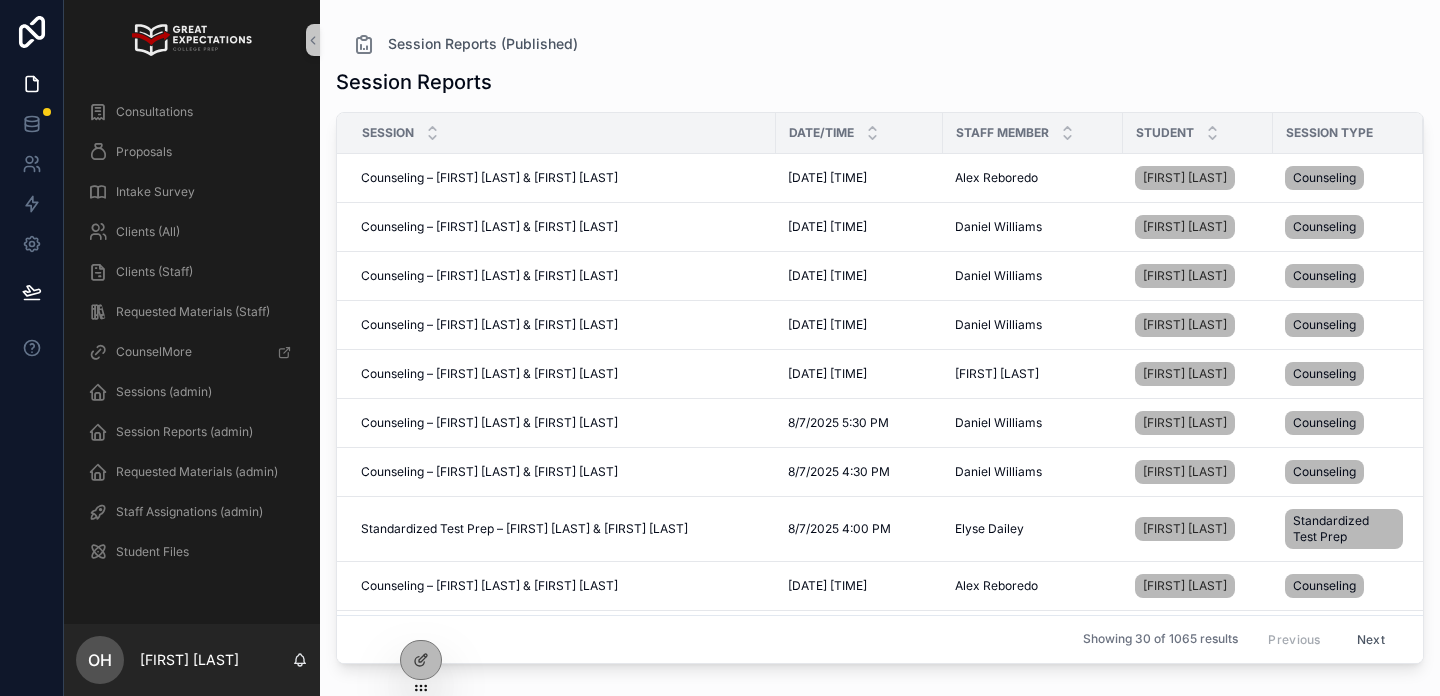 scroll, scrollTop: 0, scrollLeft: 0, axis: both 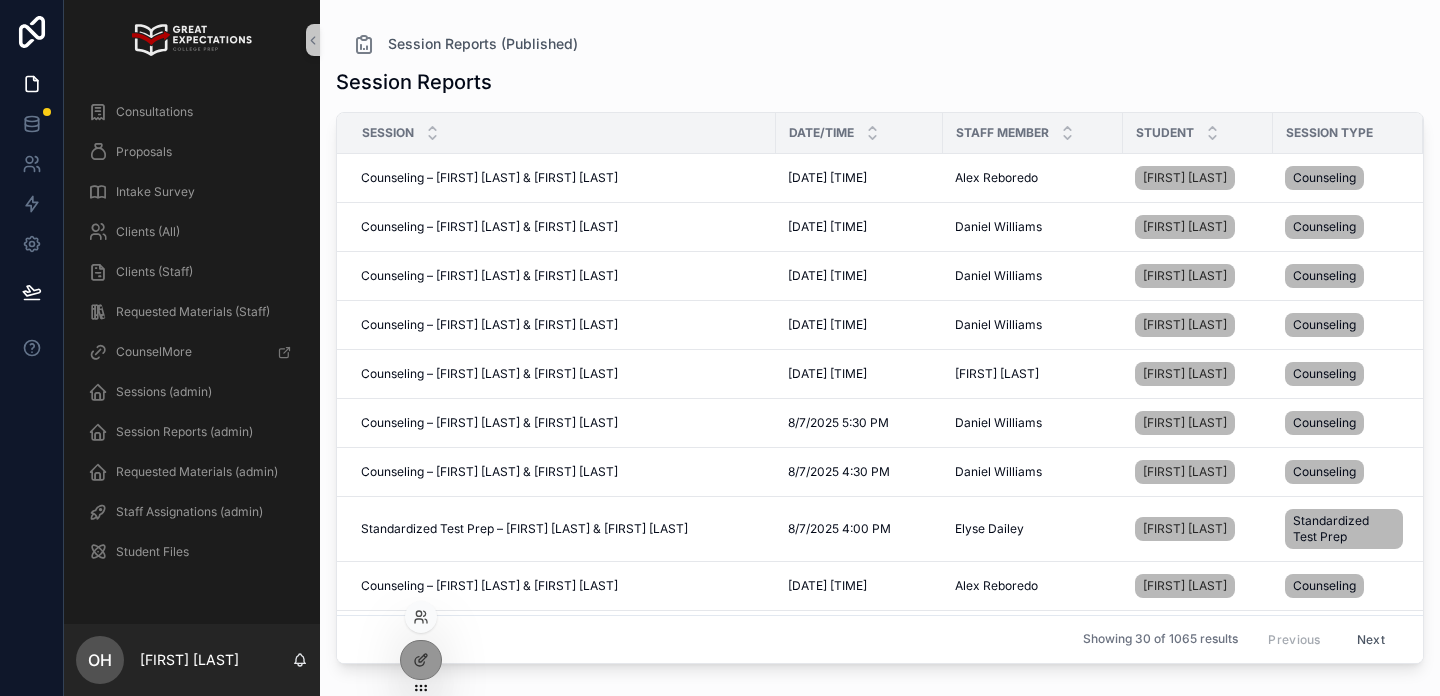 click at bounding box center (421, 617) 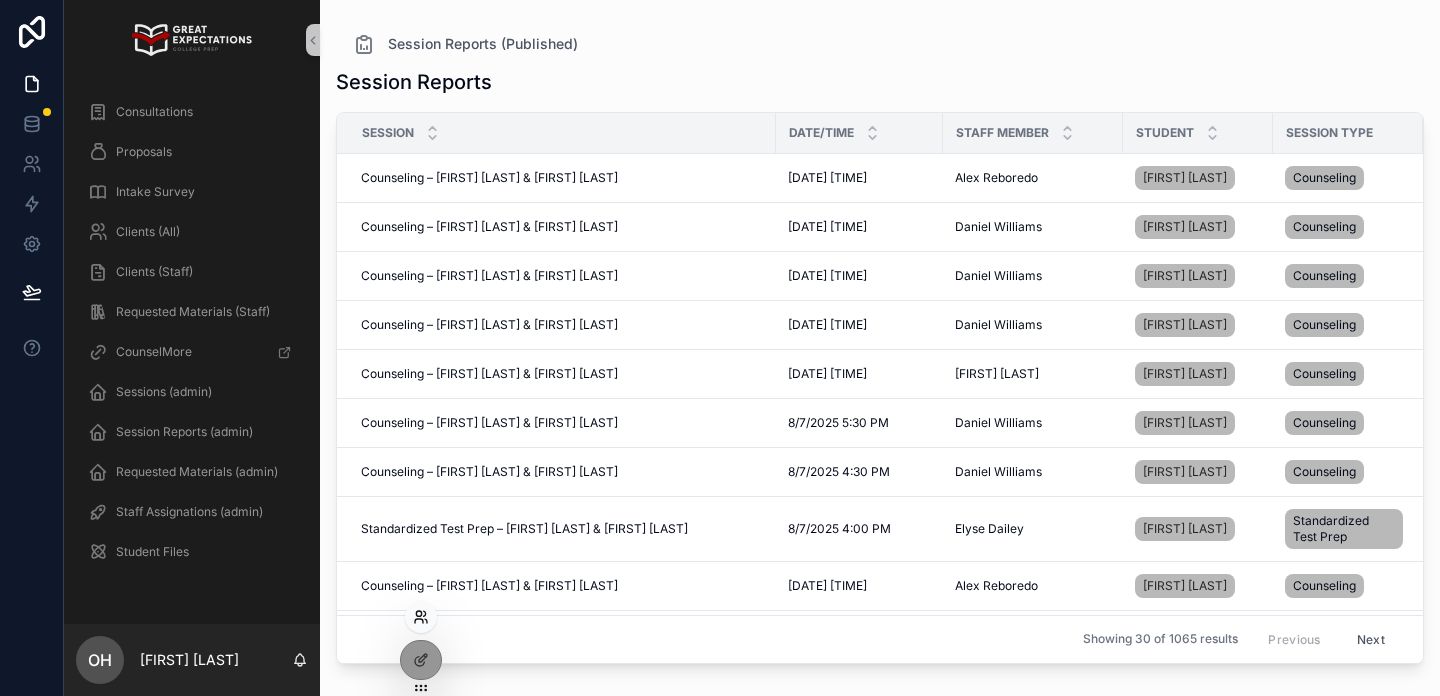 click 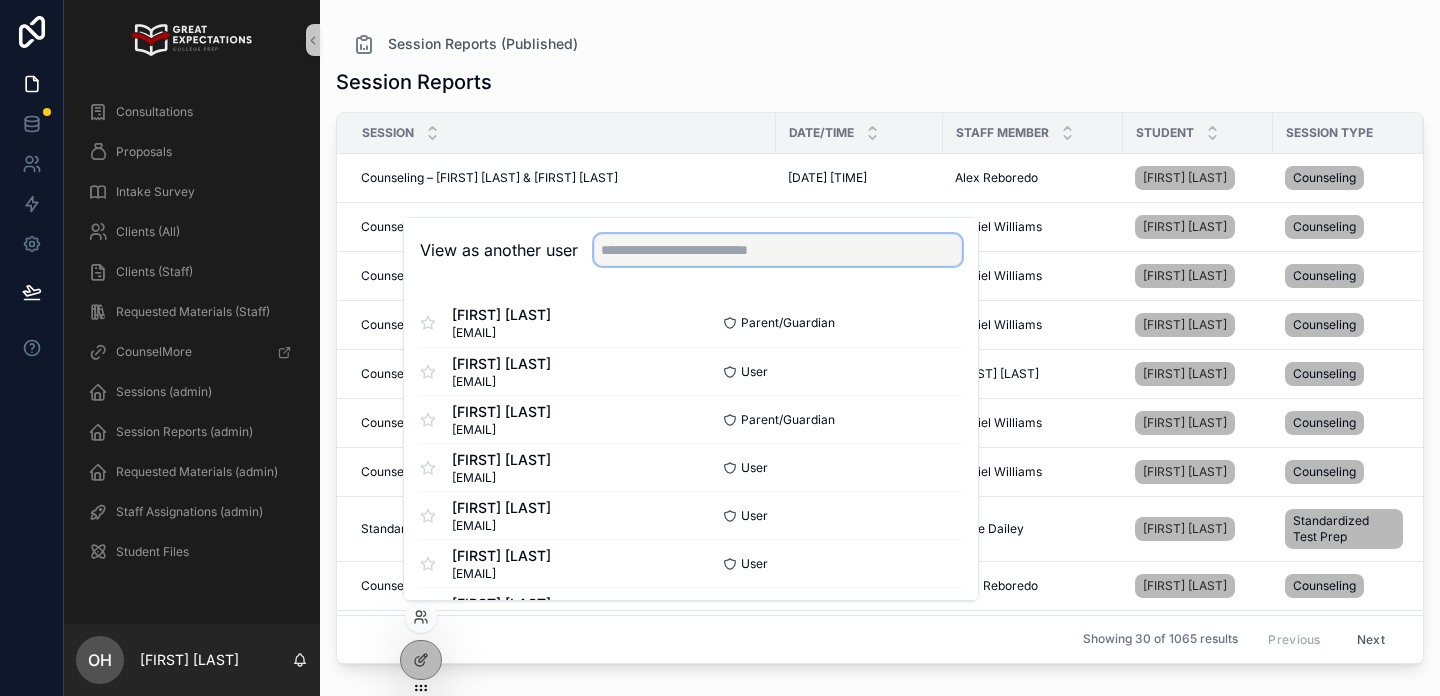 click at bounding box center (778, 250) 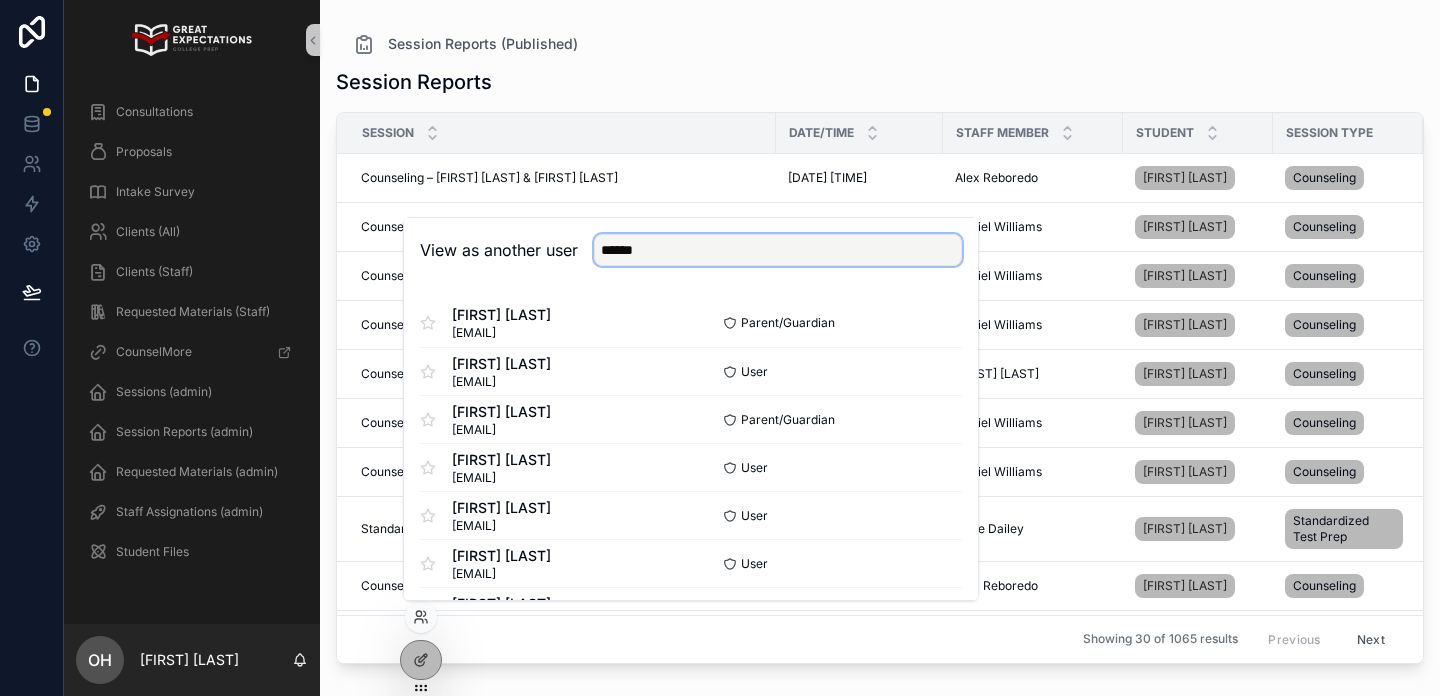 type on "******" 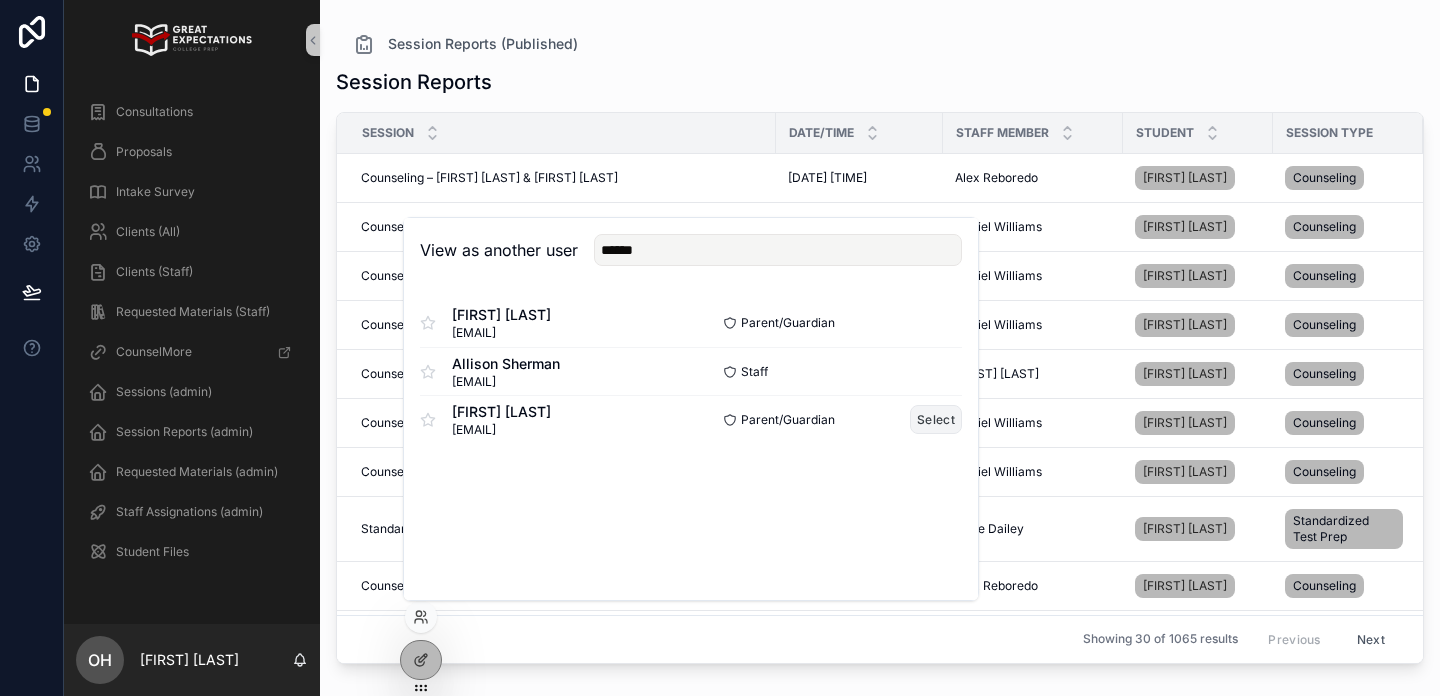 click on "Select" at bounding box center (936, 419) 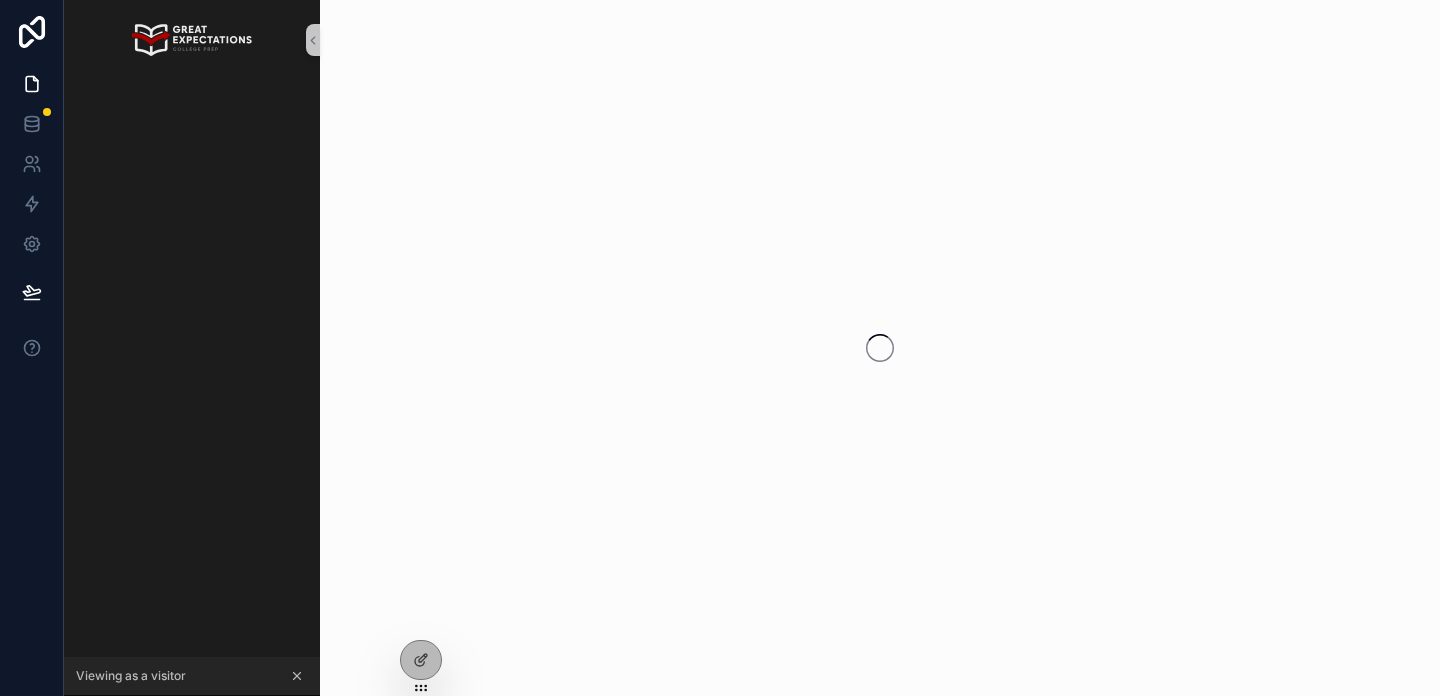 scroll, scrollTop: 0, scrollLeft: 0, axis: both 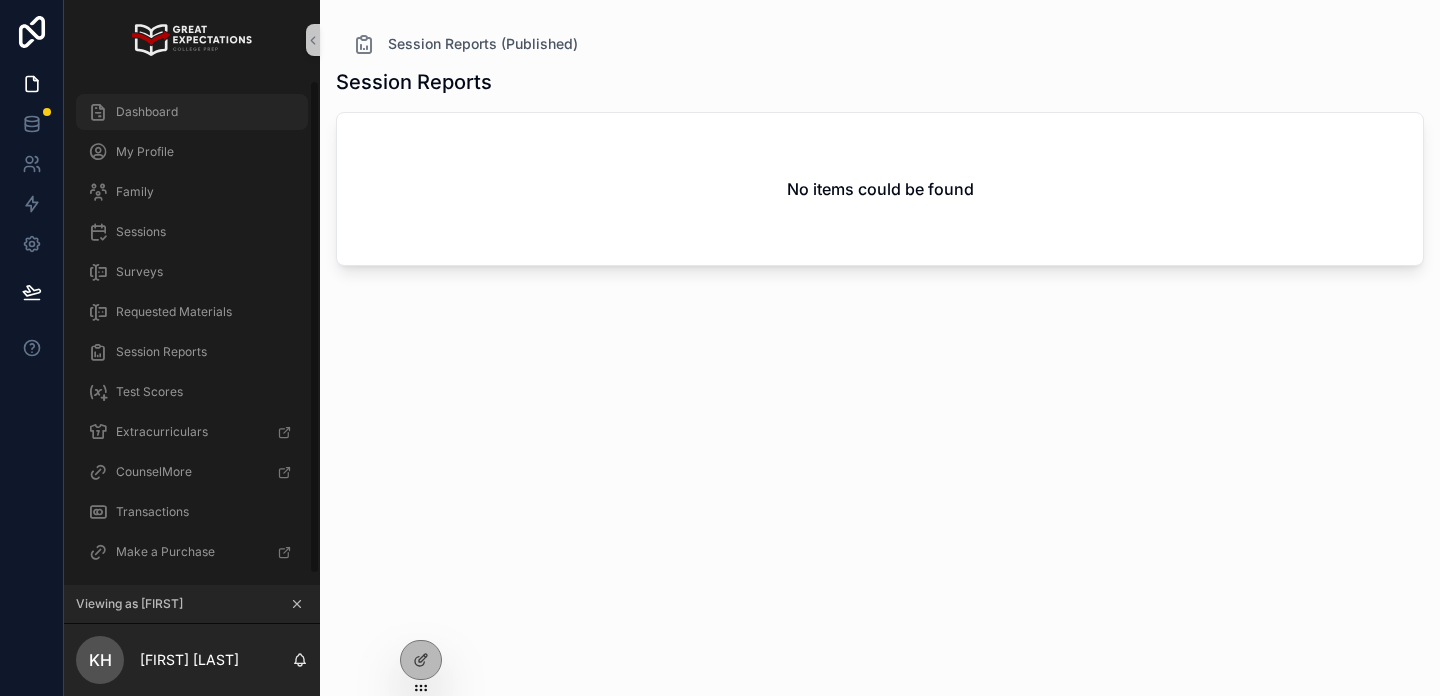 click on "Dashboard" at bounding box center [192, 112] 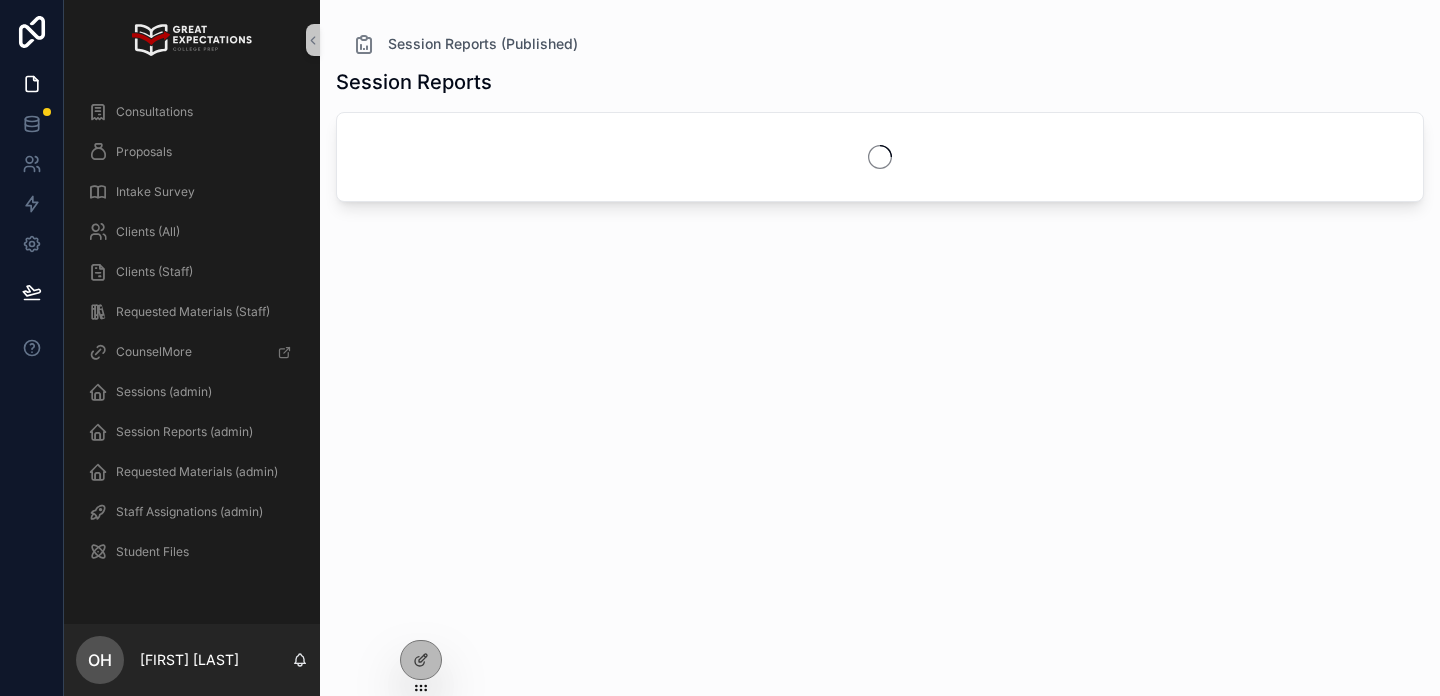 scroll, scrollTop: 0, scrollLeft: 0, axis: both 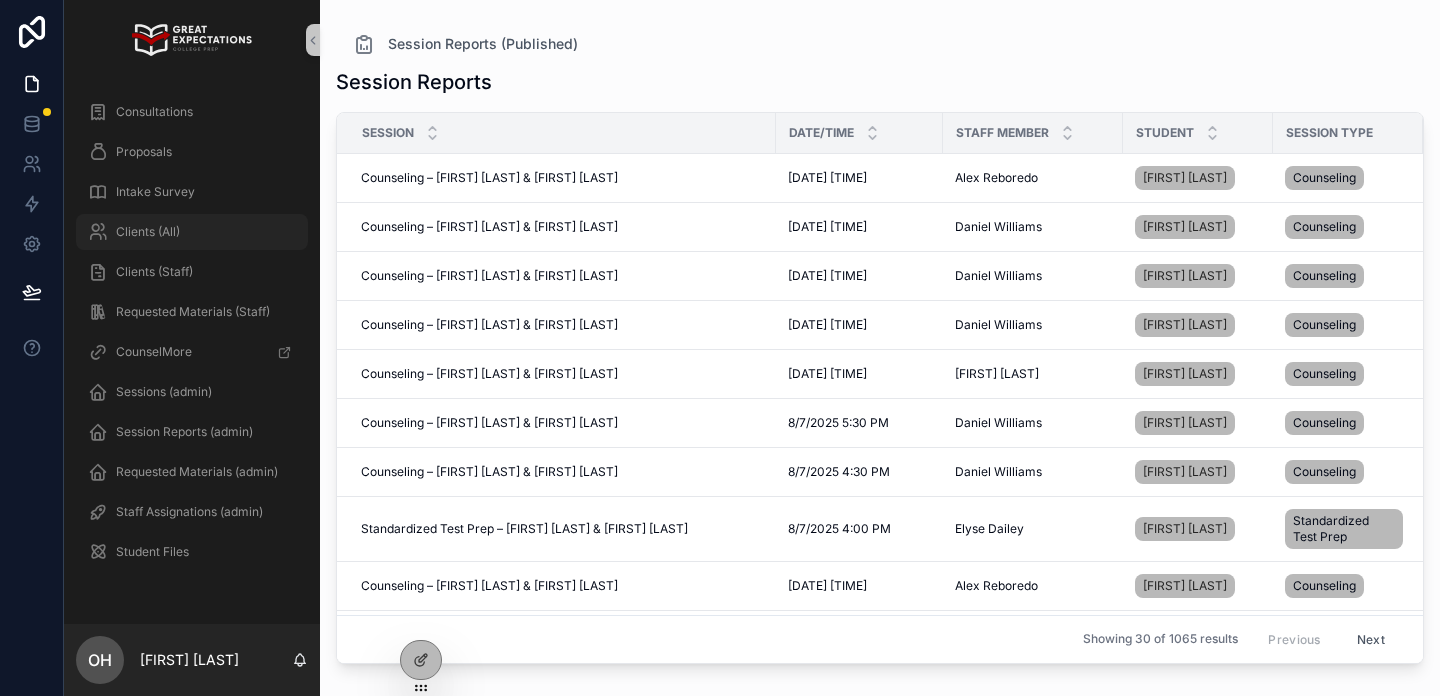 click on "Clients (All)" at bounding box center [192, 232] 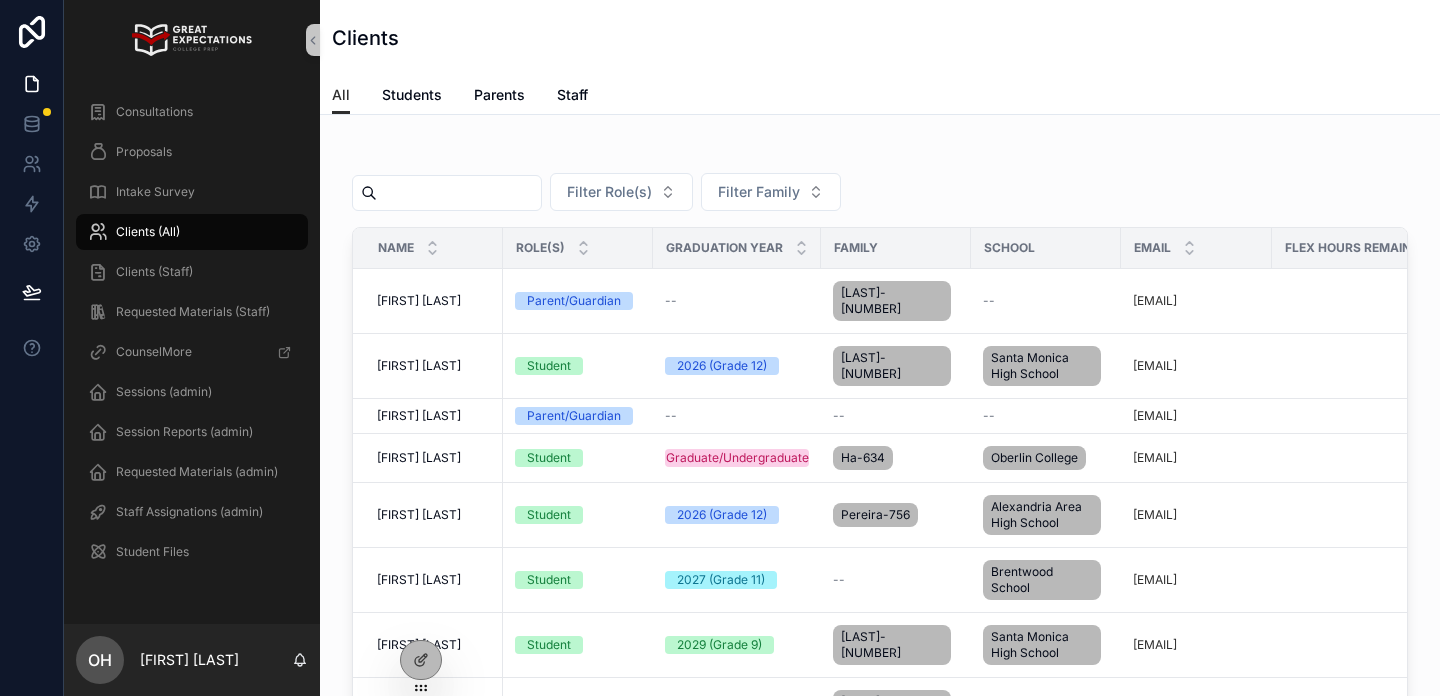 click at bounding box center (459, 193) 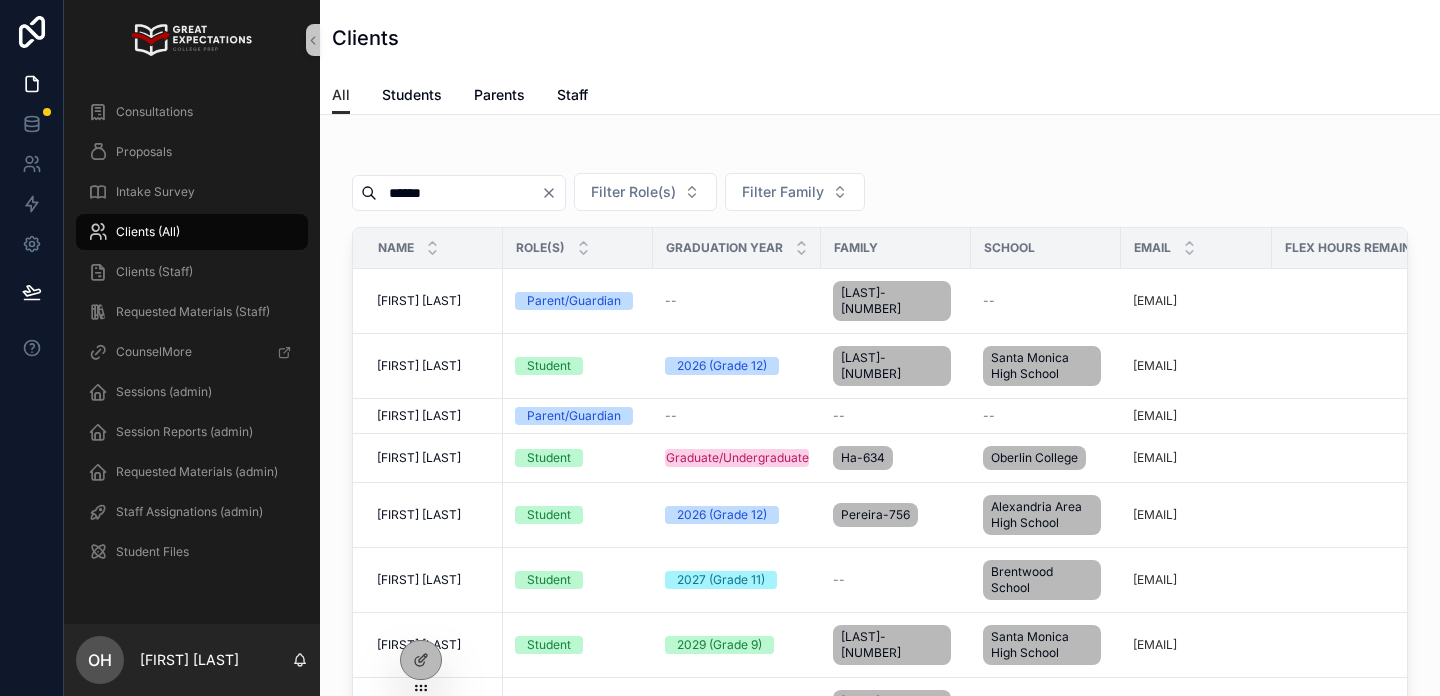 type on "******" 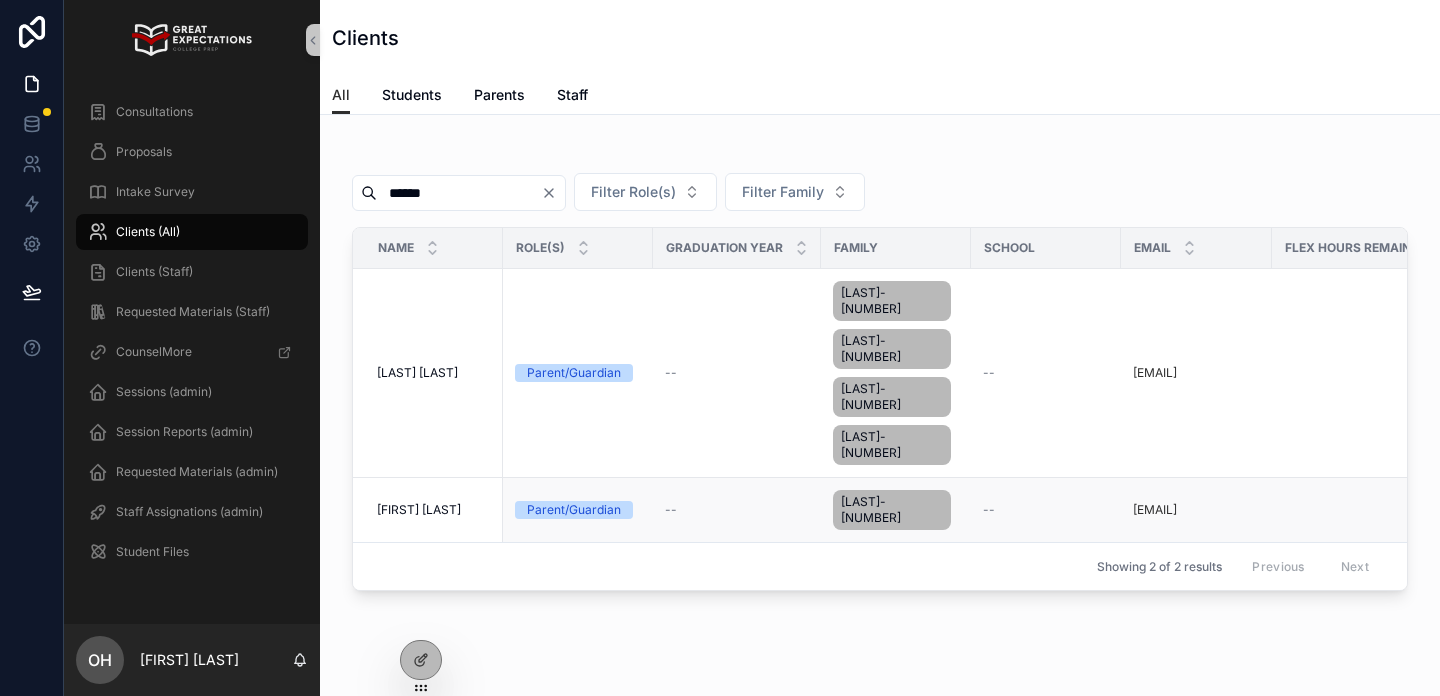 click on "Herman-584" at bounding box center (892, 510) 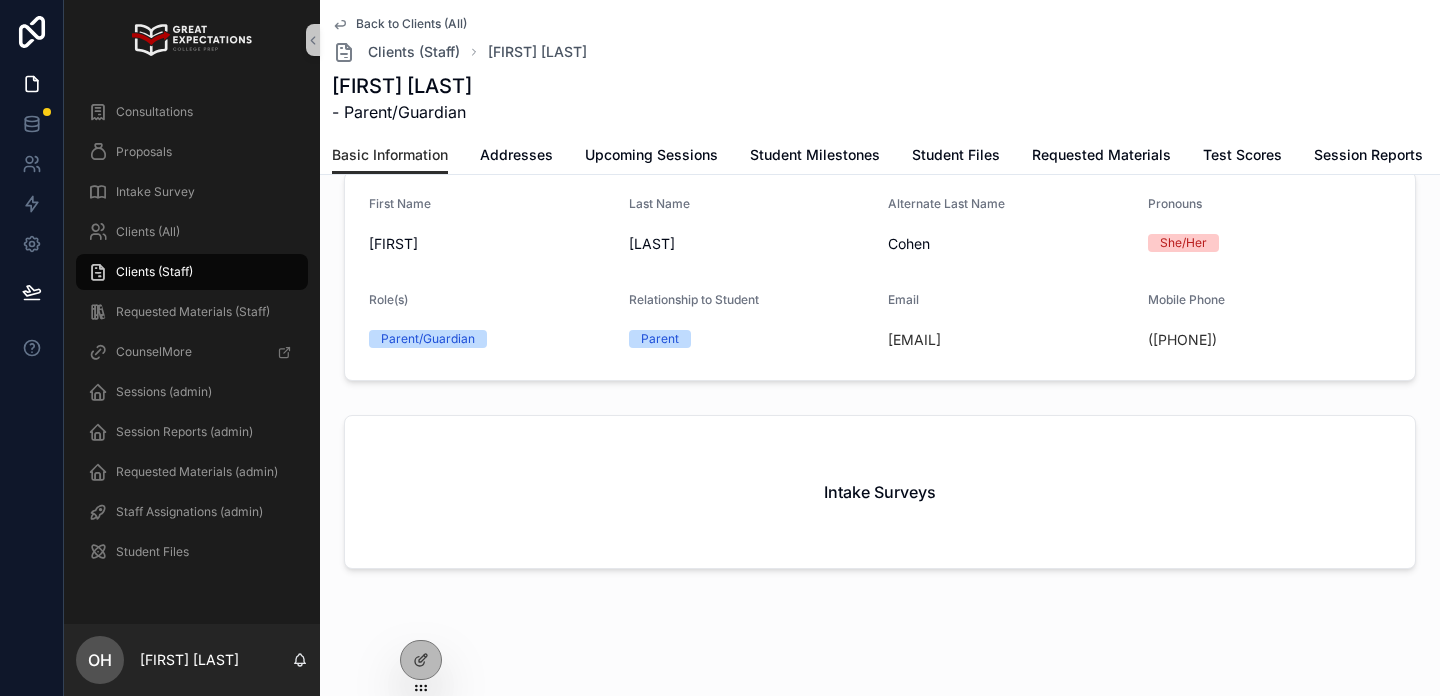 scroll, scrollTop: 0, scrollLeft: 0, axis: both 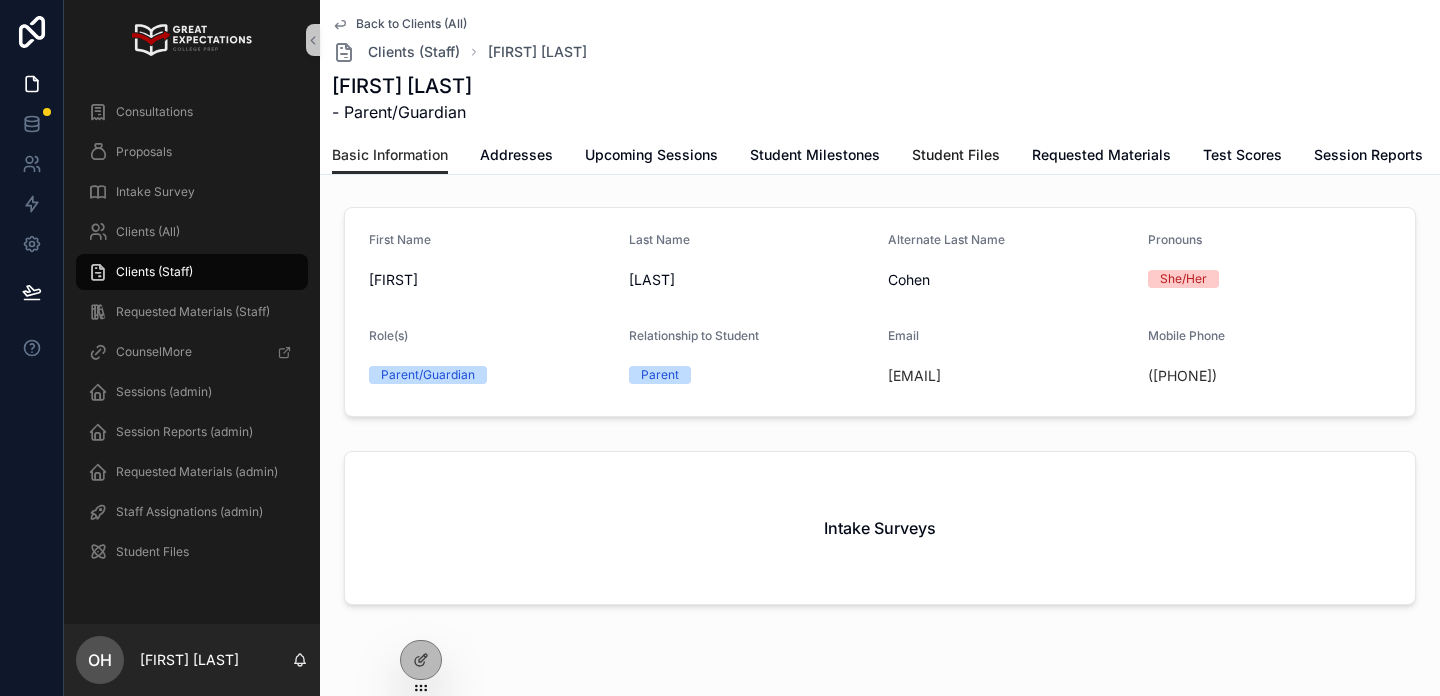 click on "Student Files" at bounding box center [956, 155] 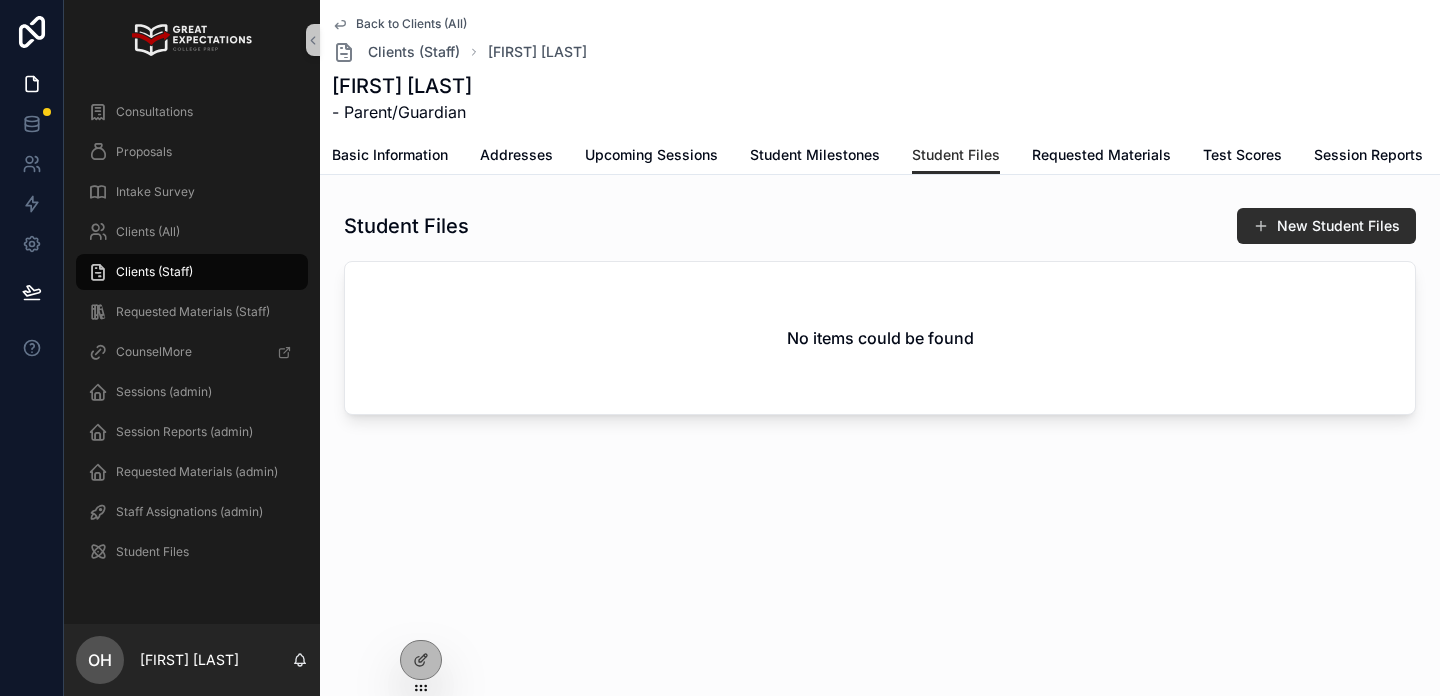 click 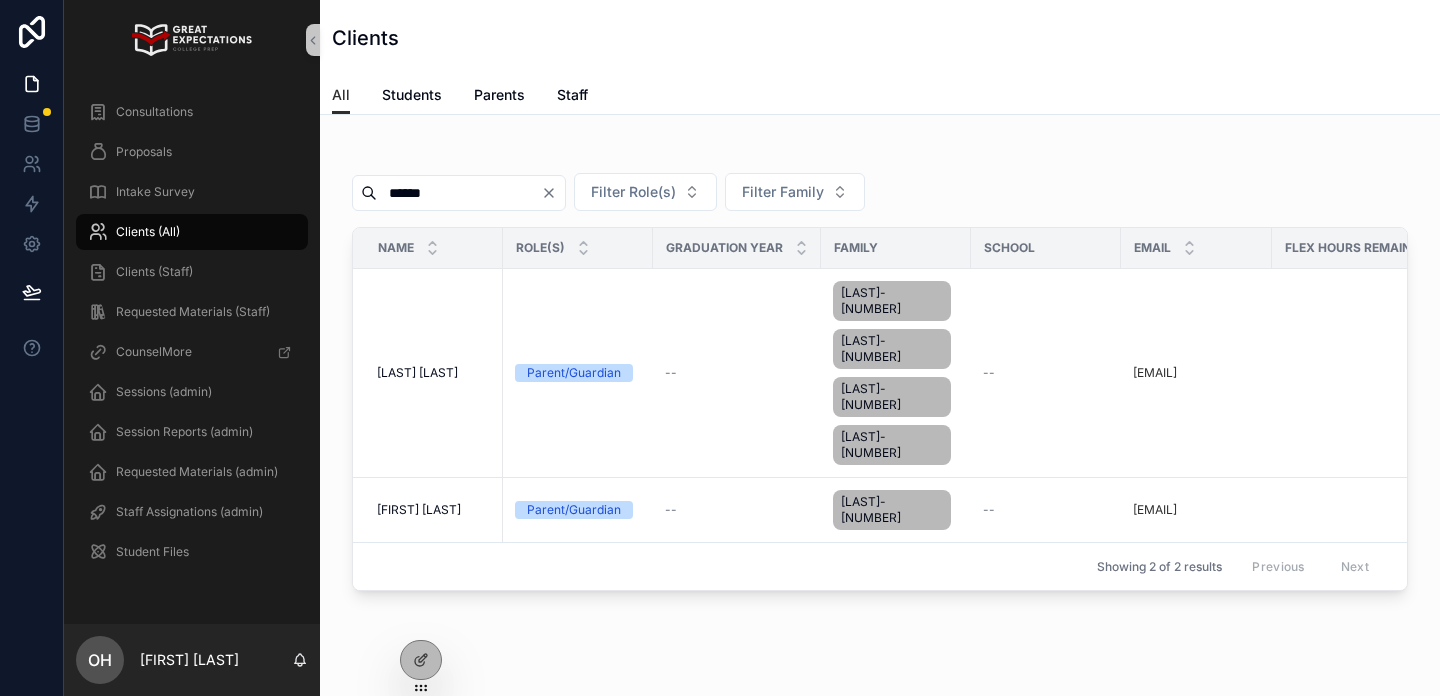 click 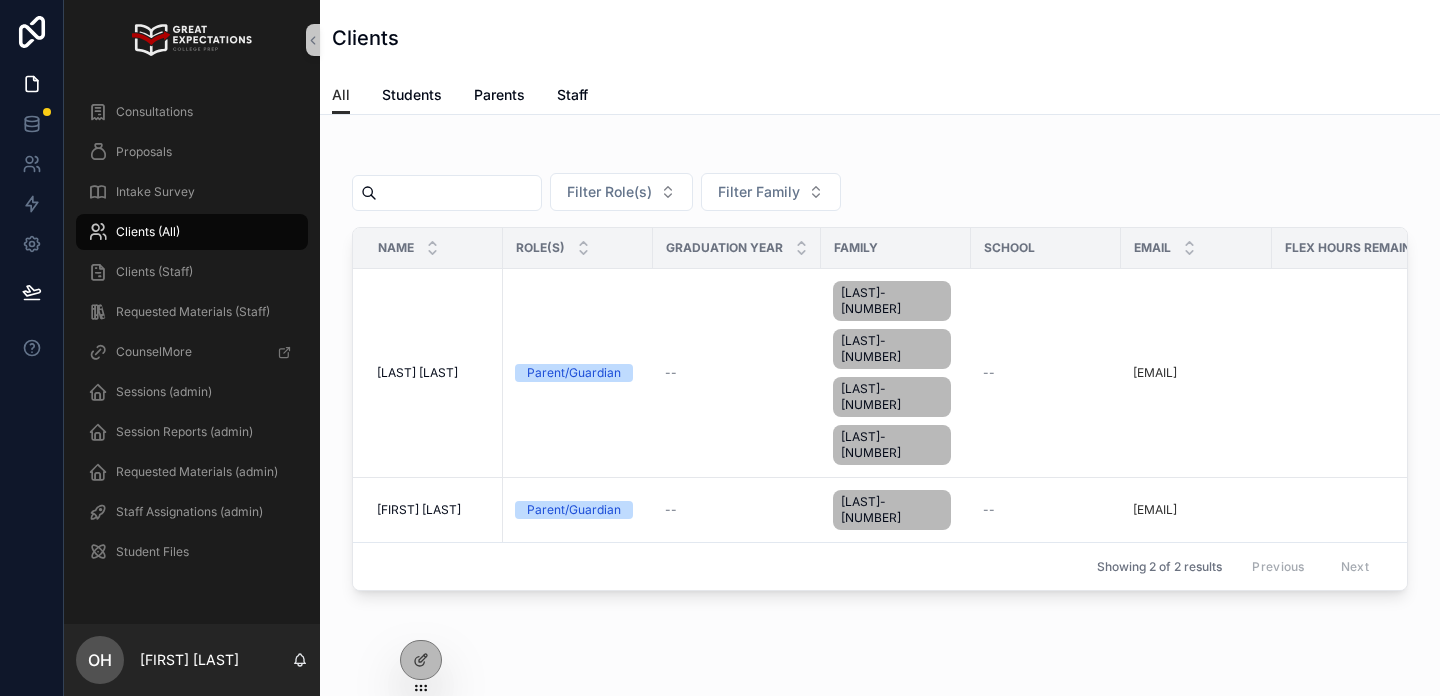 click at bounding box center [459, 193] 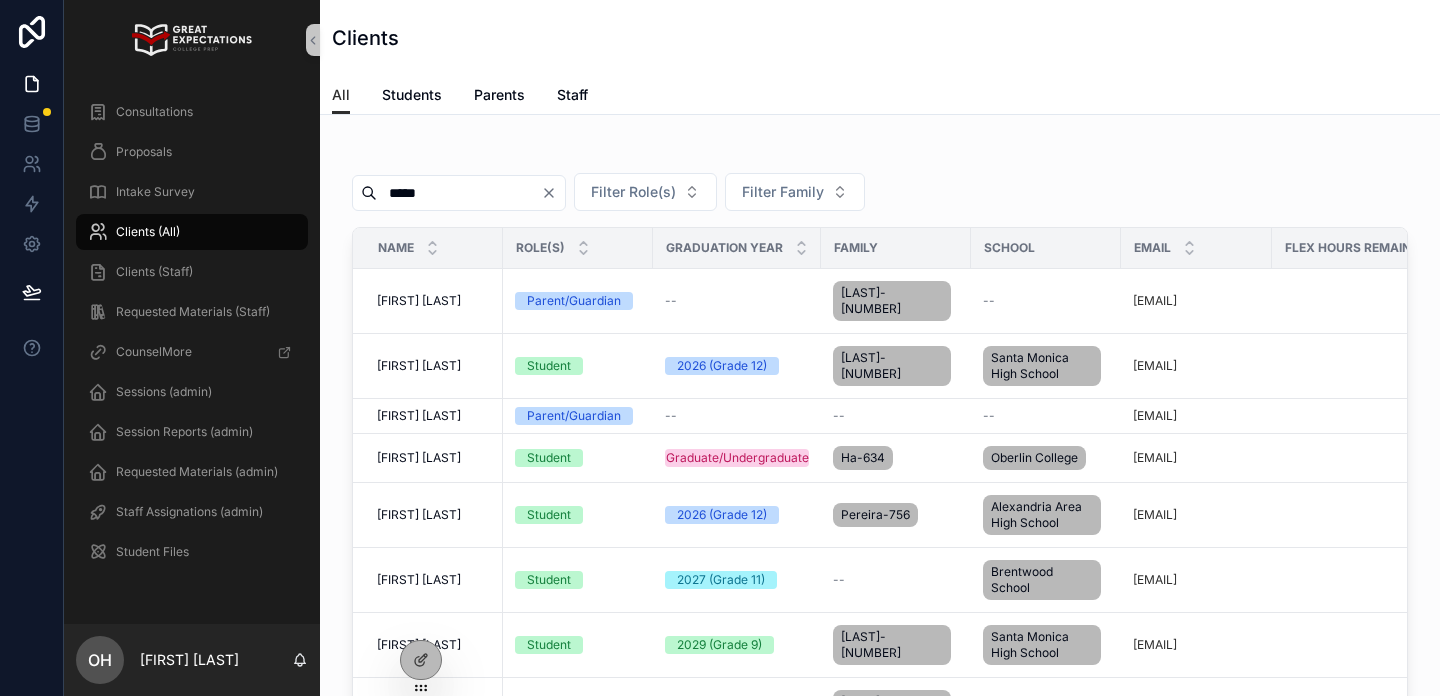 type on "*****" 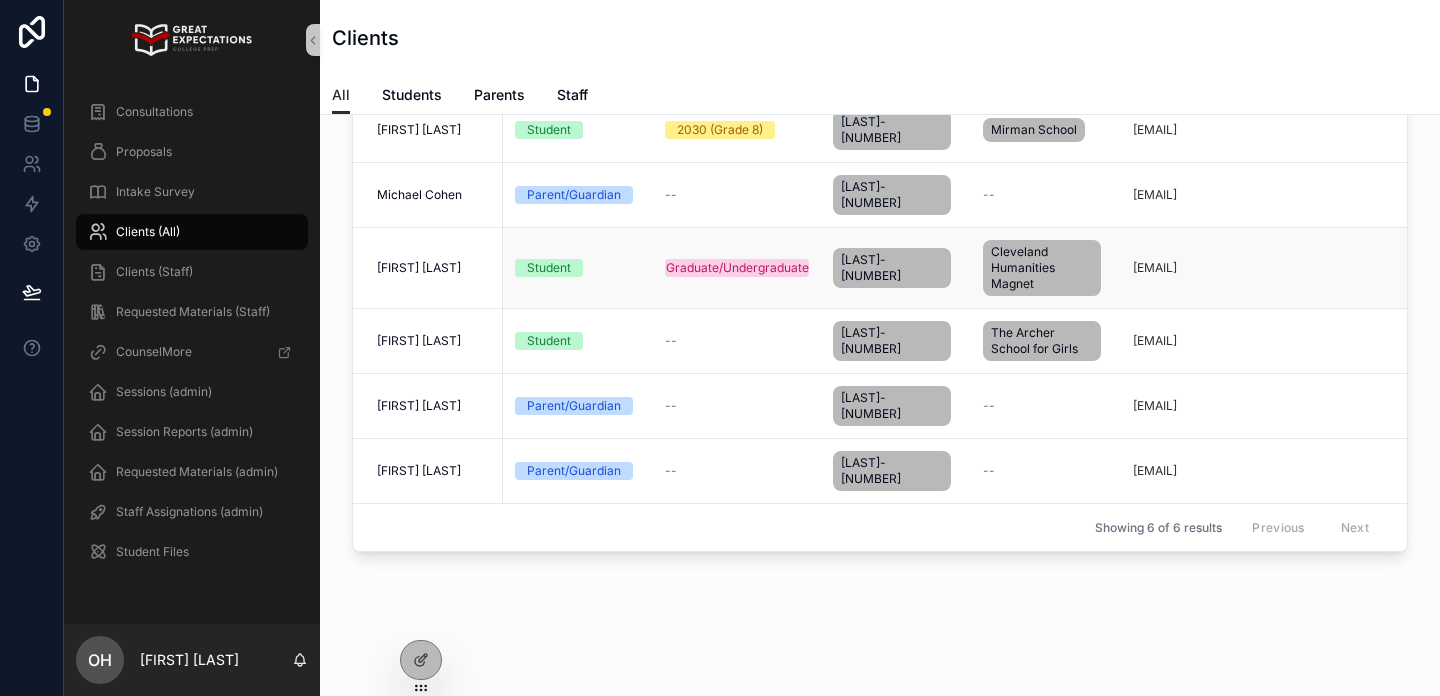 scroll, scrollTop: 0, scrollLeft: 0, axis: both 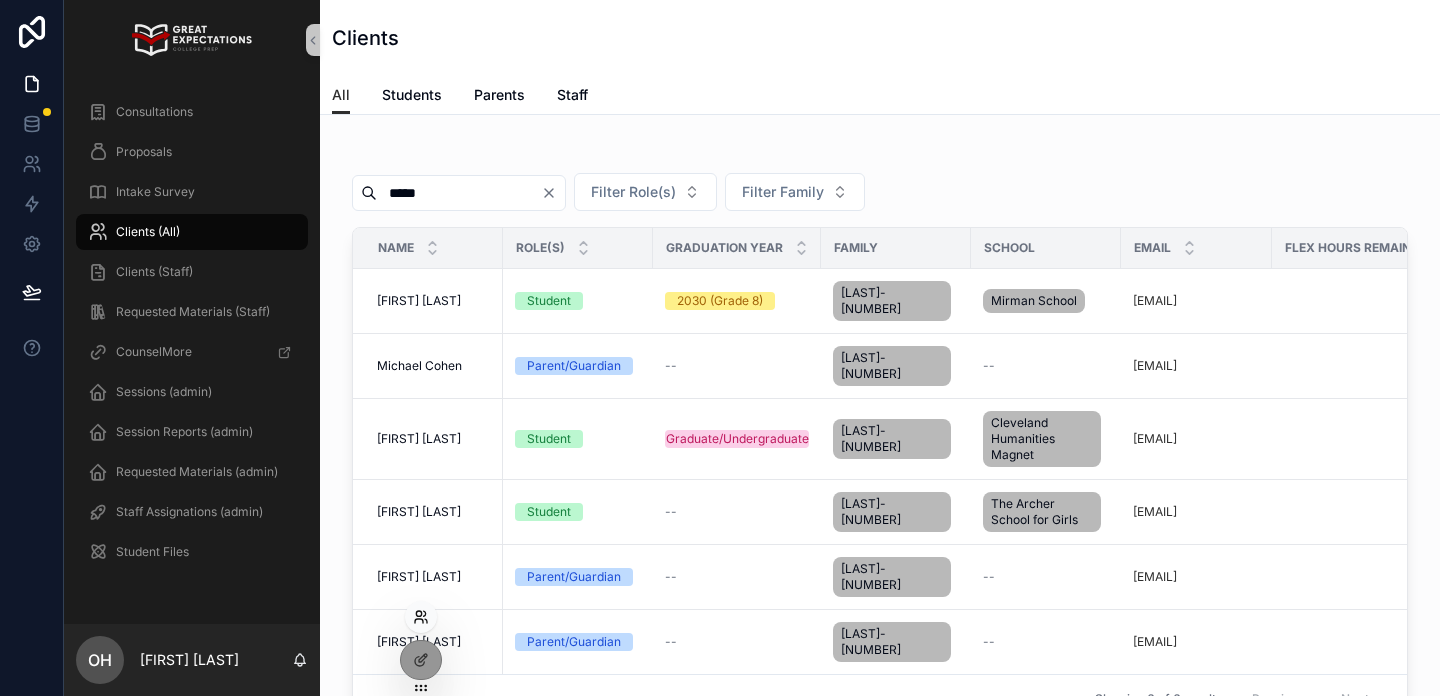 click 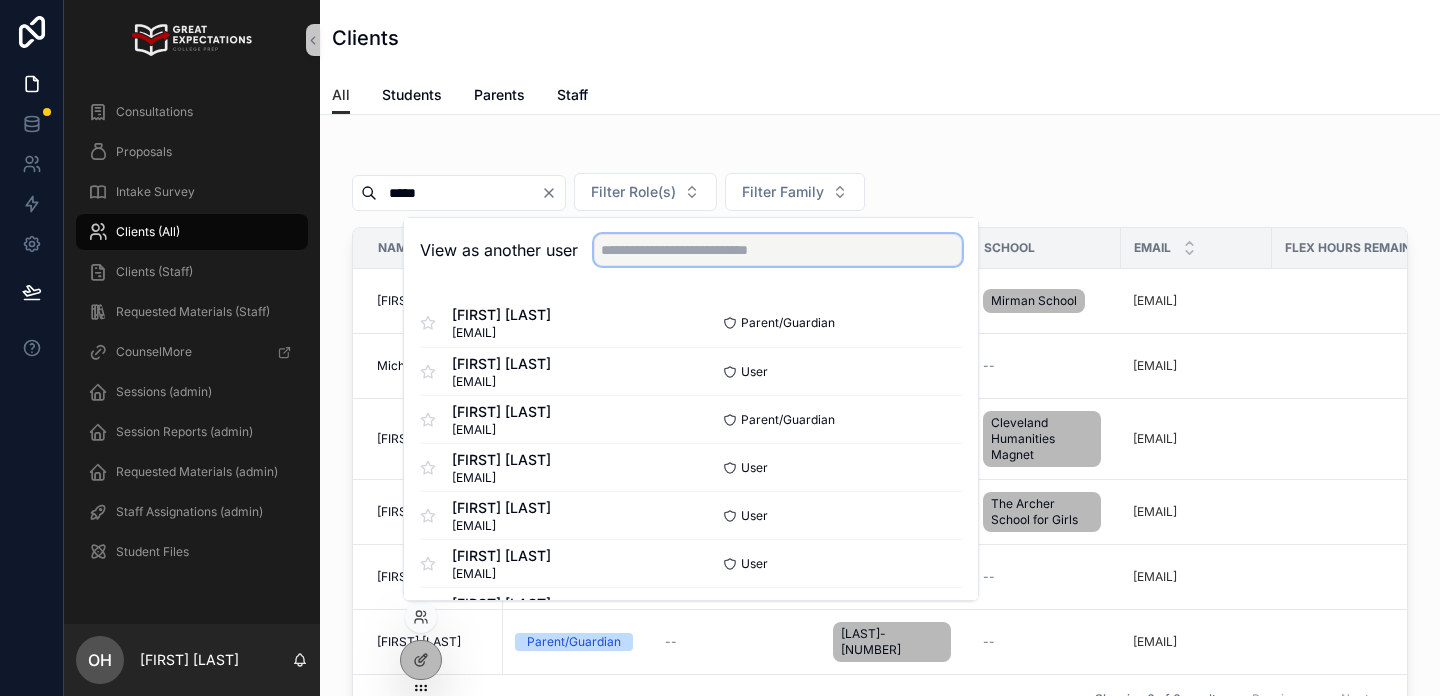 click at bounding box center (778, 250) 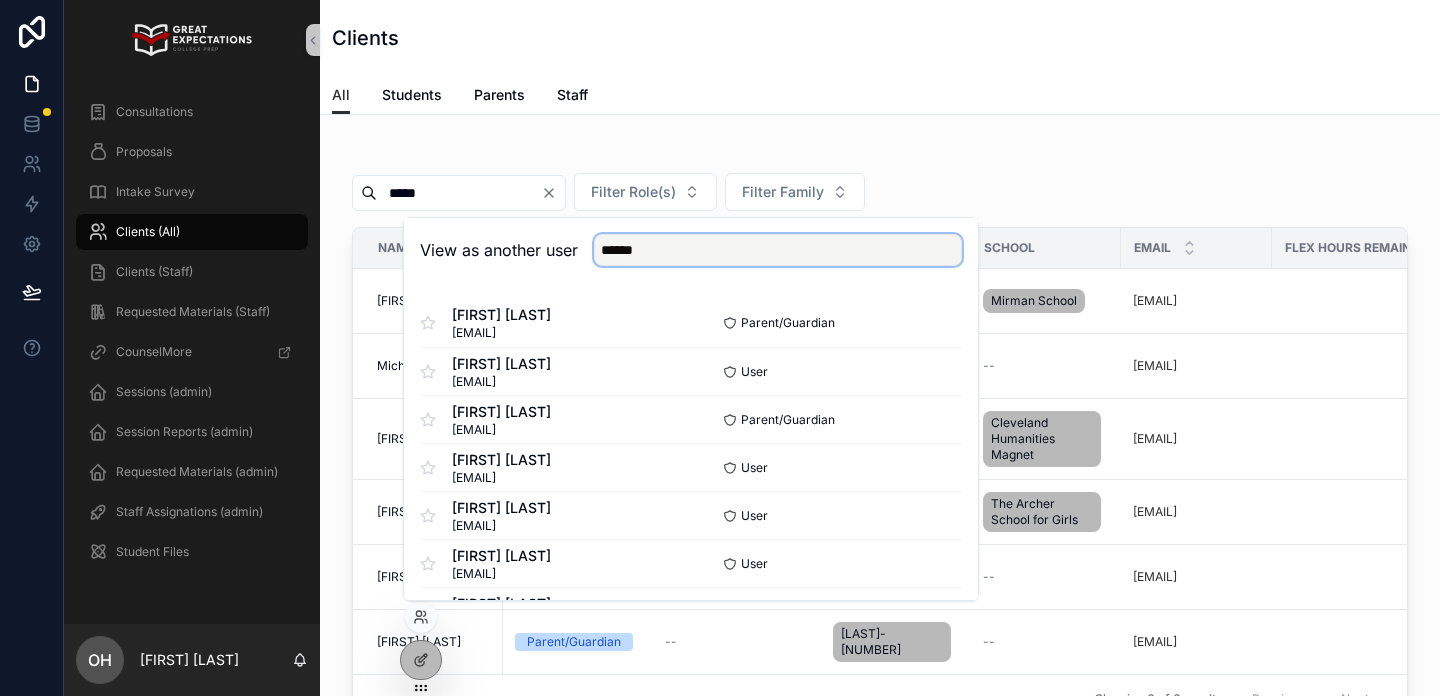 type on "******" 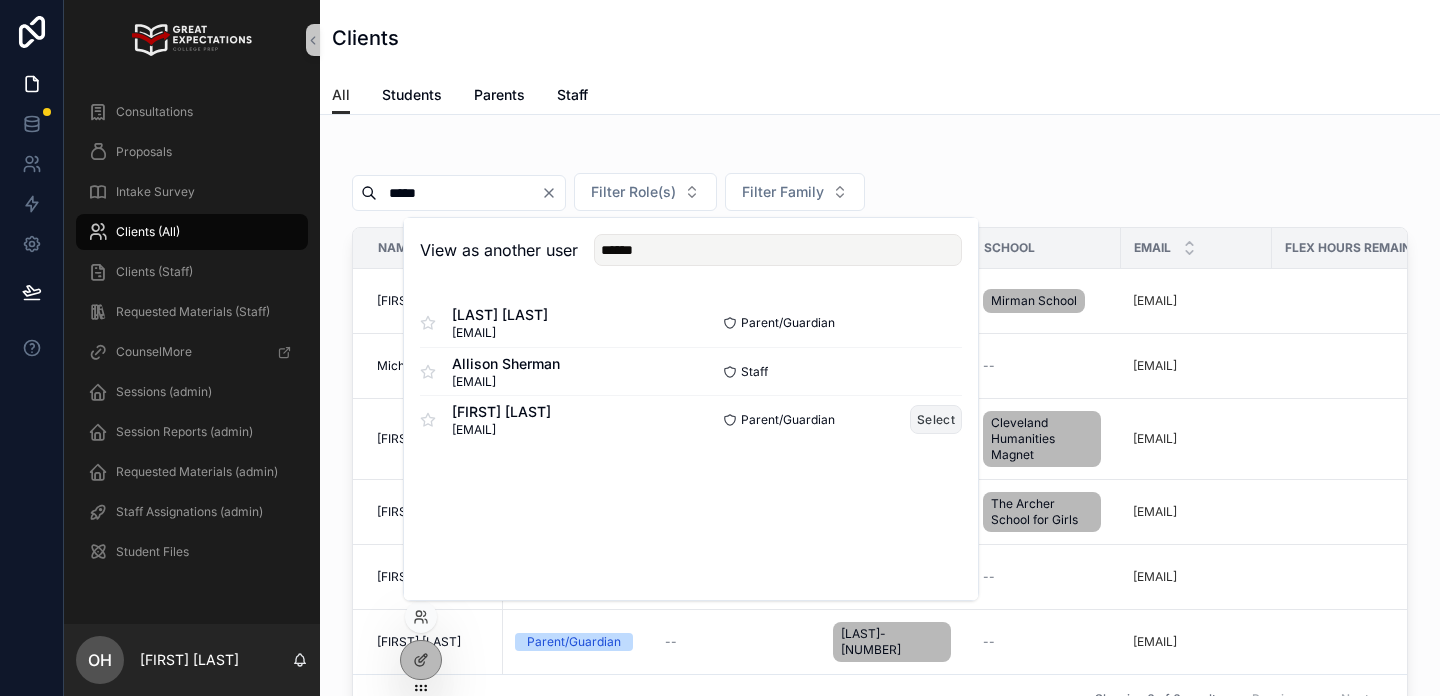 click on "Select" at bounding box center (936, 419) 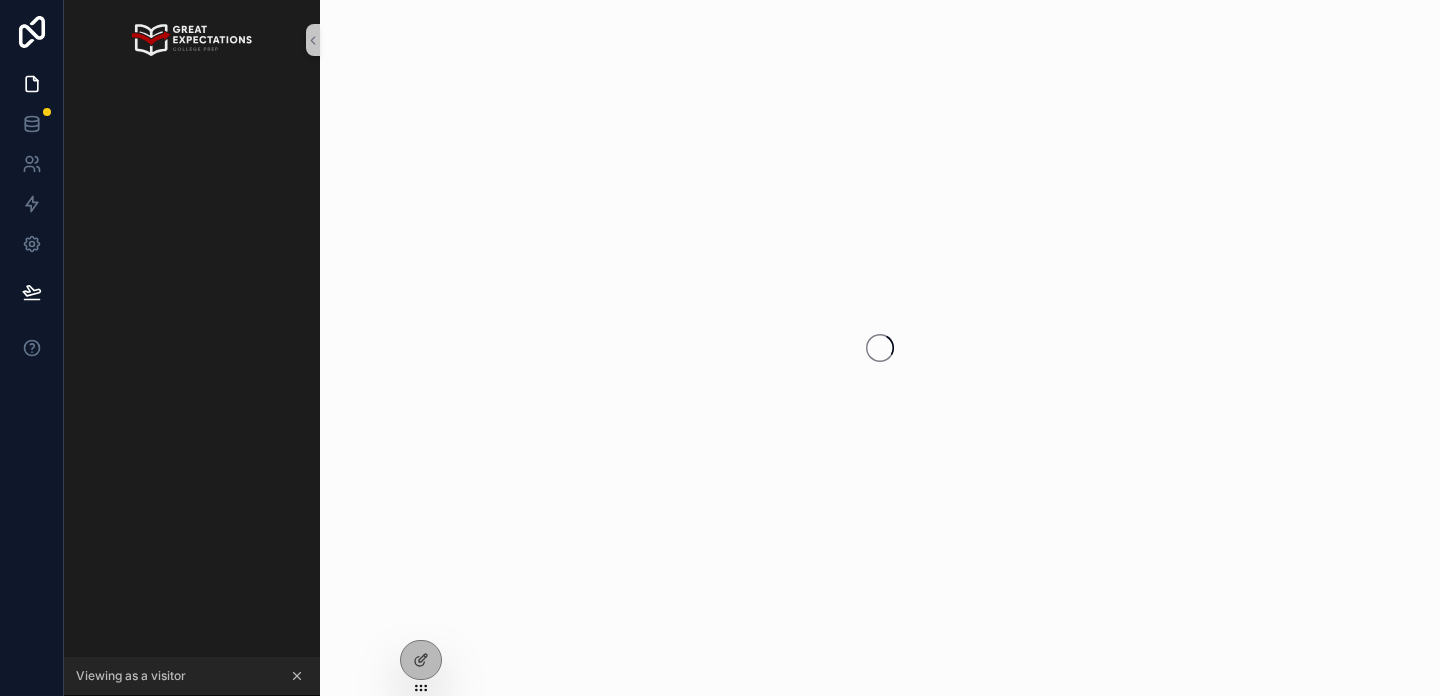scroll, scrollTop: 0, scrollLeft: 0, axis: both 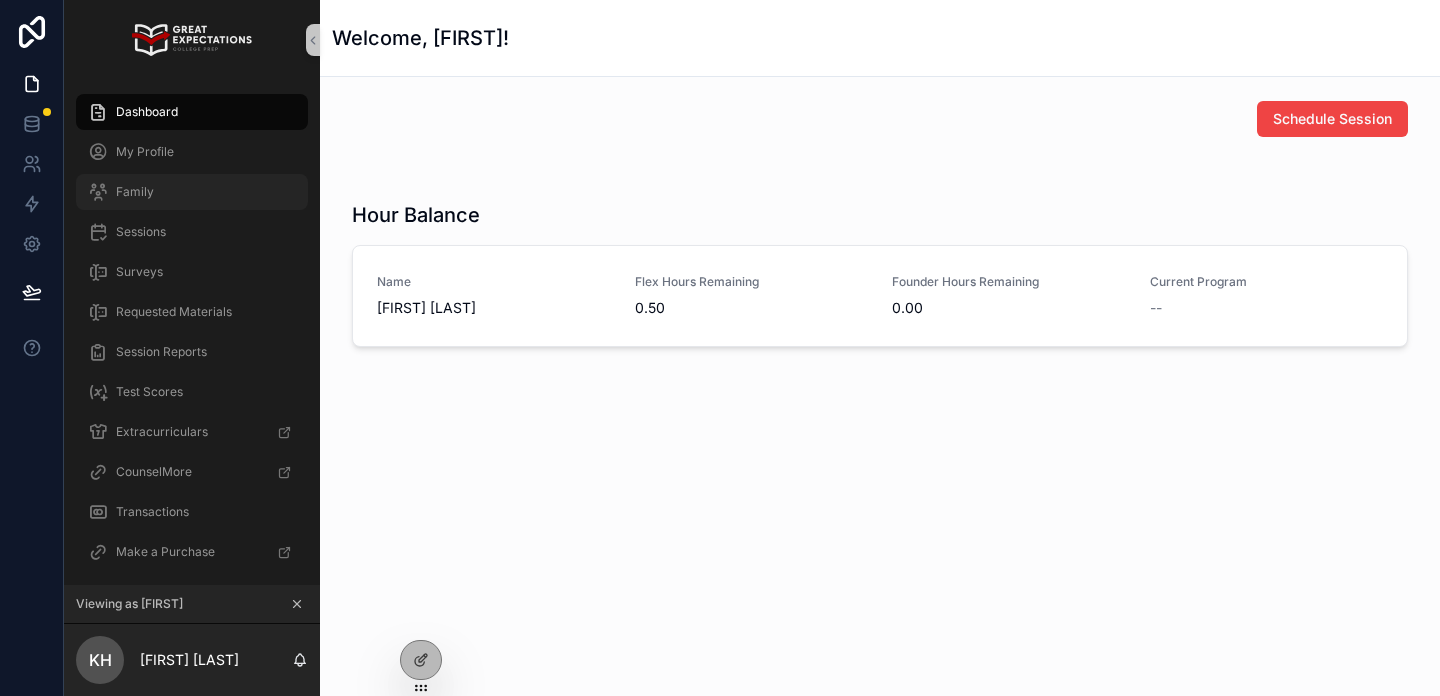 click on "Family" at bounding box center (192, 192) 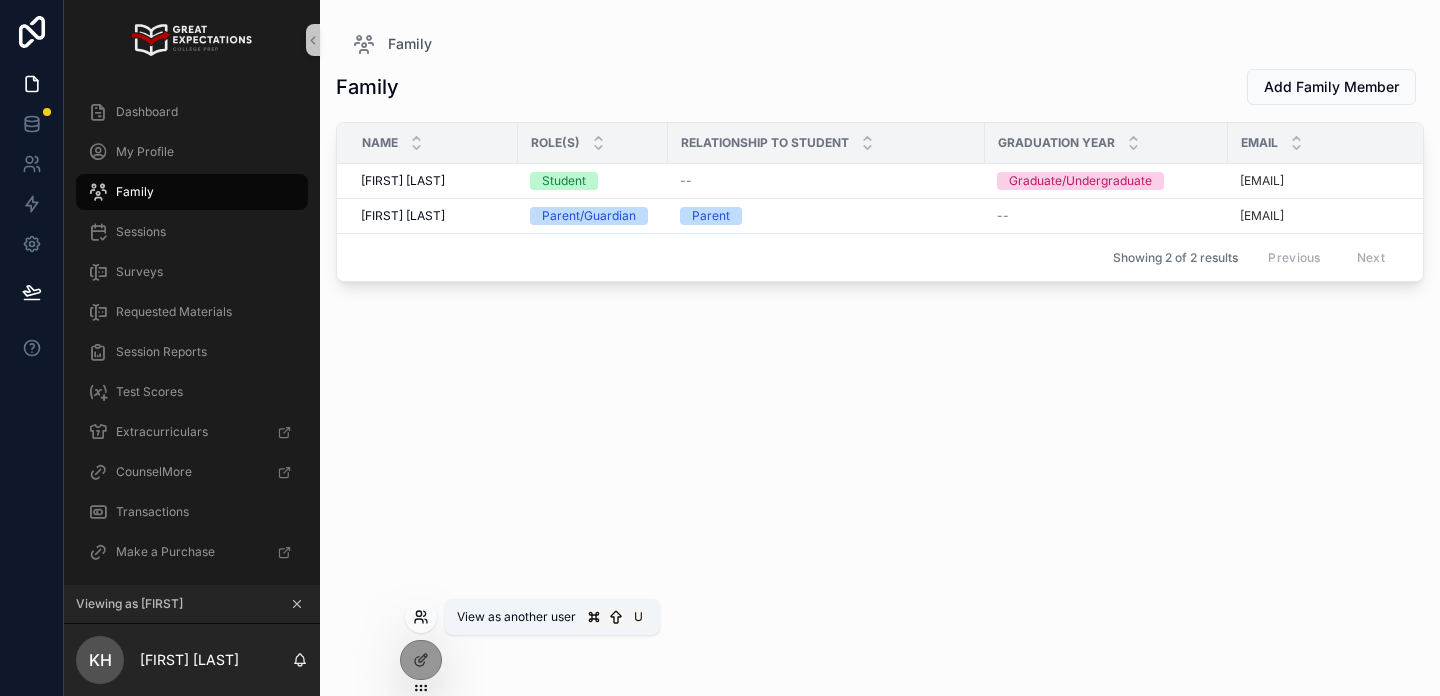 click 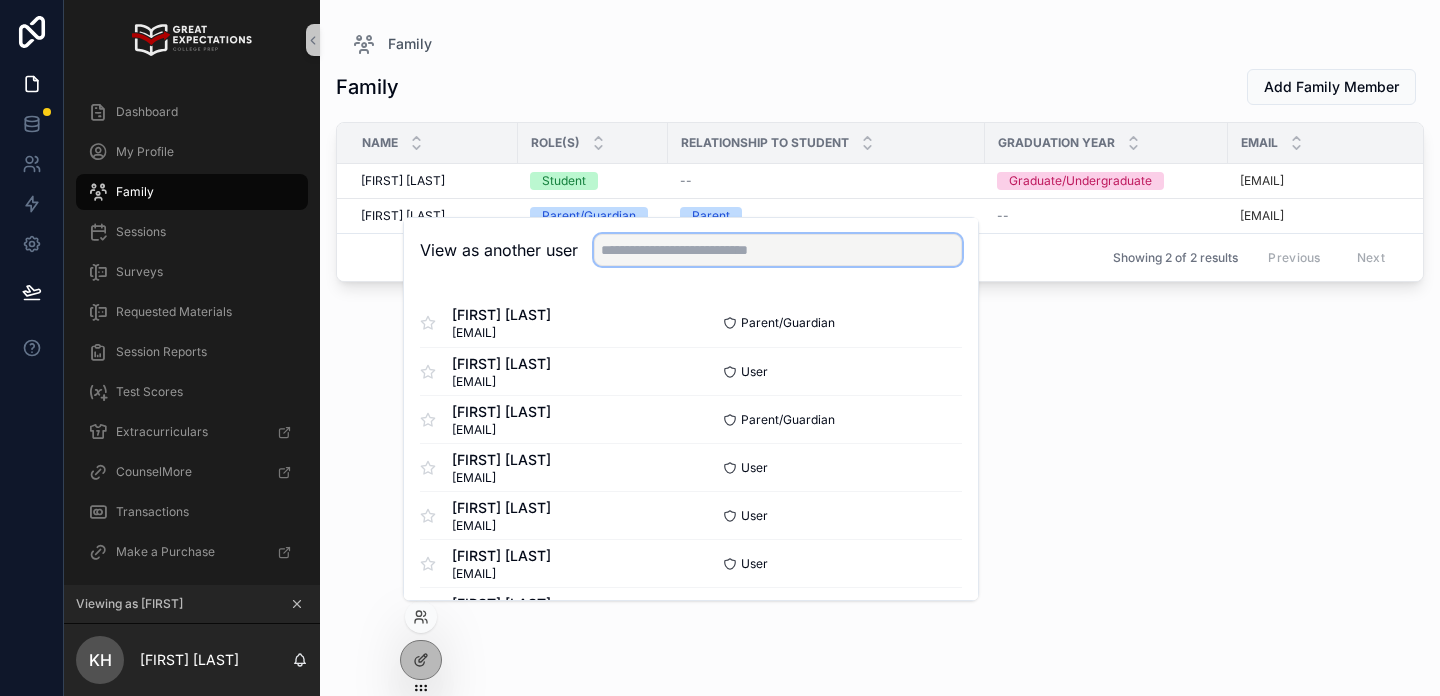 click at bounding box center (778, 250) 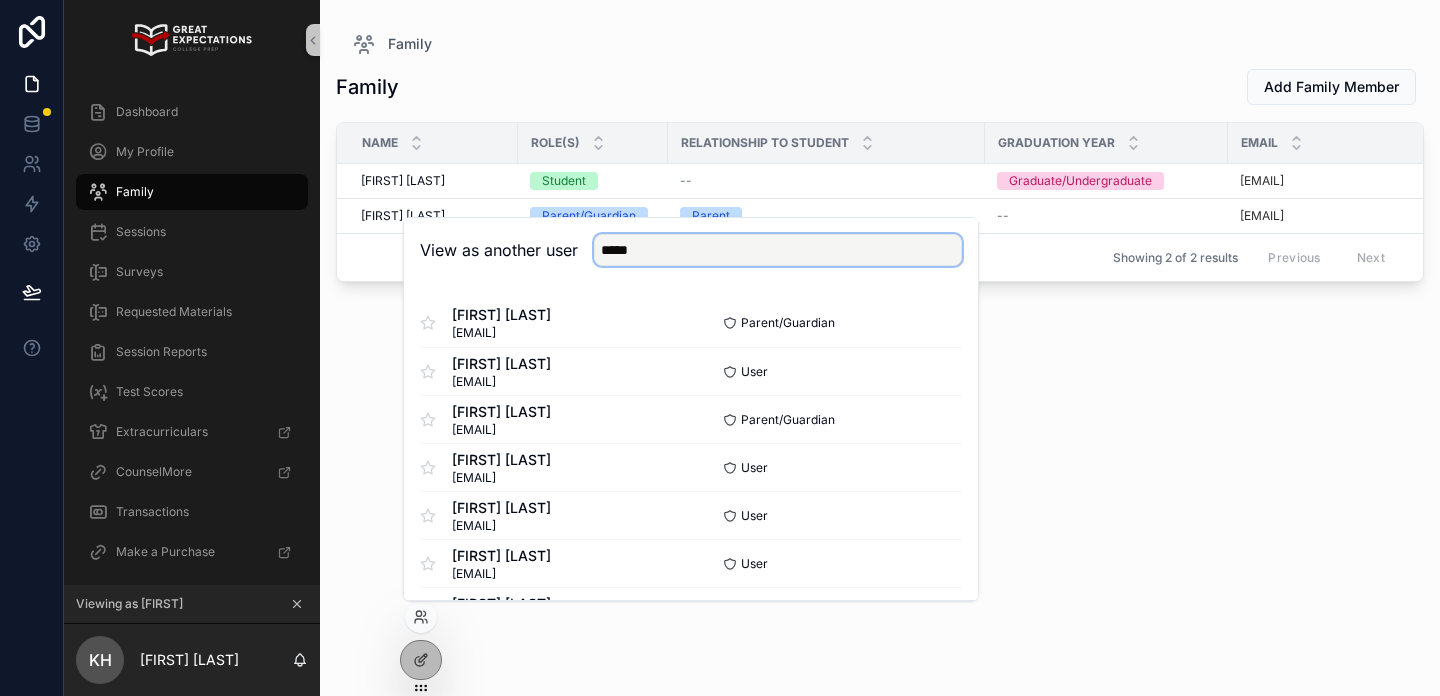 type on "*****" 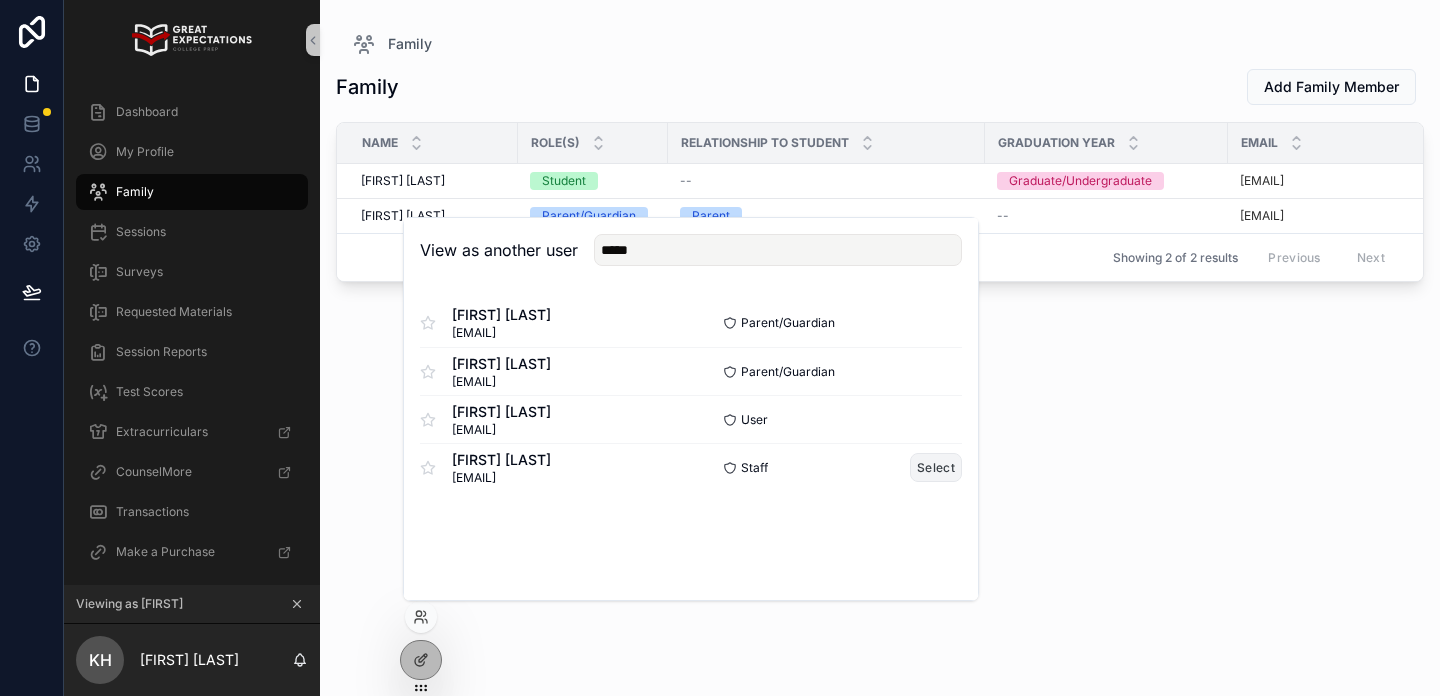 click on "Select" at bounding box center [936, 467] 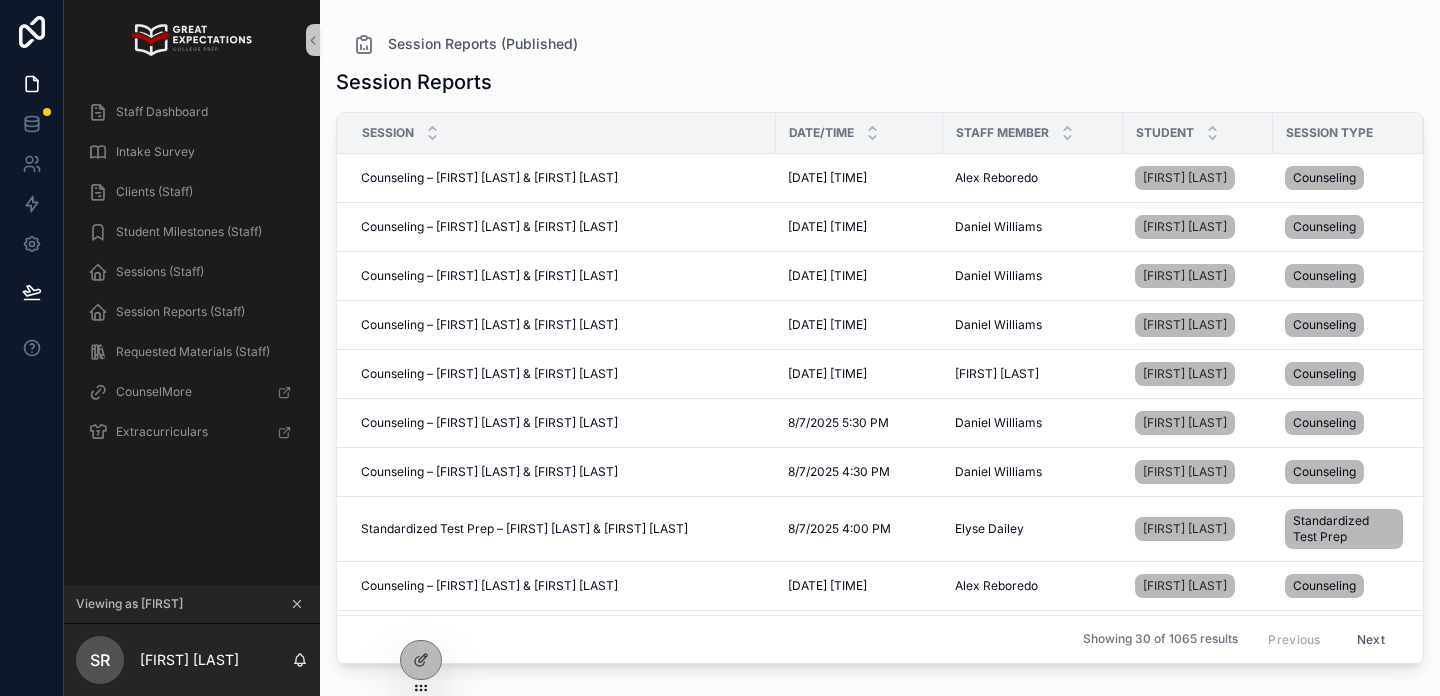 scroll, scrollTop: 0, scrollLeft: 0, axis: both 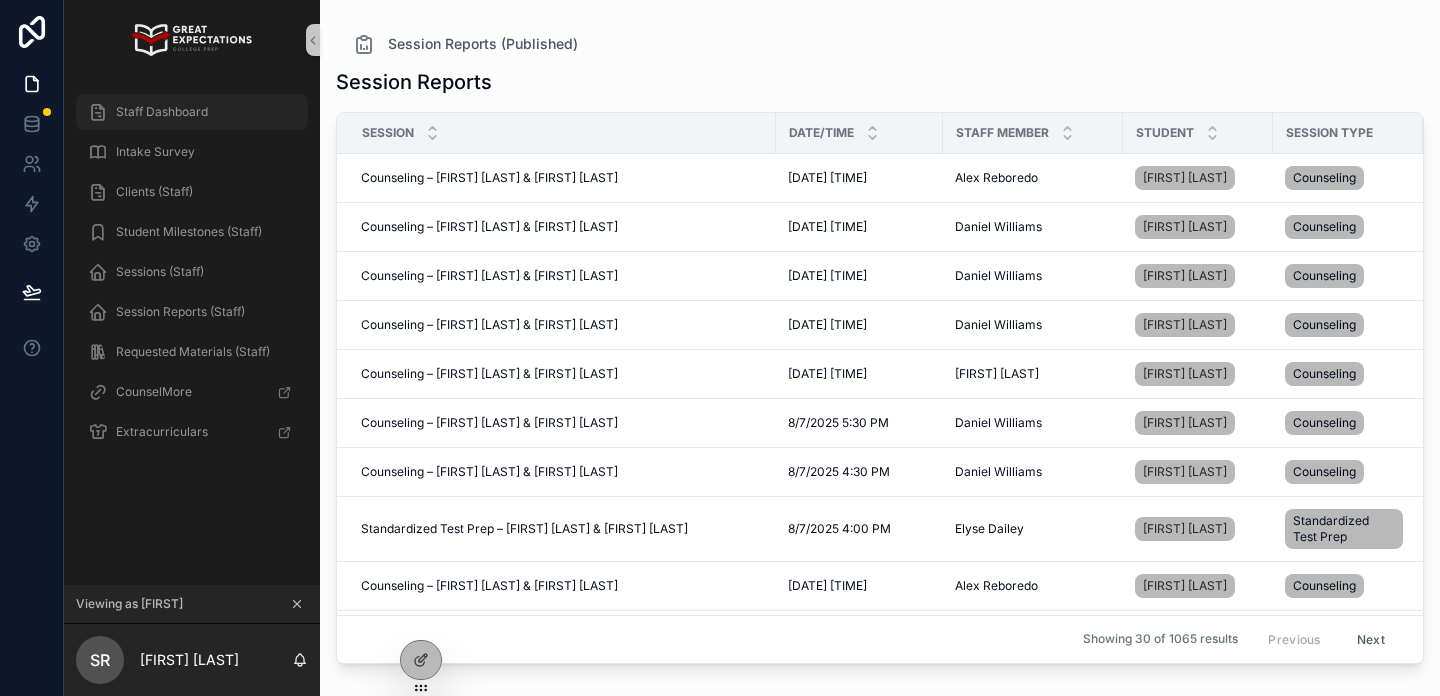 click on "Staff Dashboard" at bounding box center (192, 112) 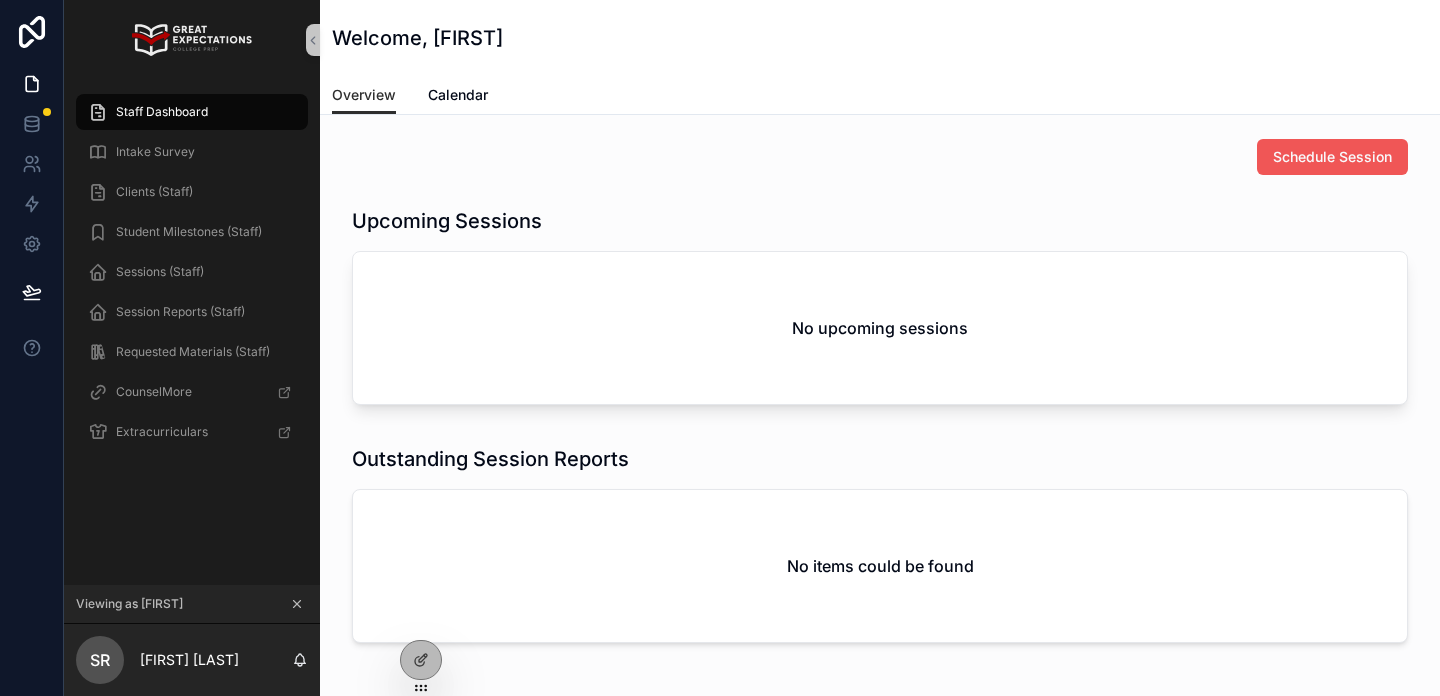 click on "Schedule Session" at bounding box center (1332, 157) 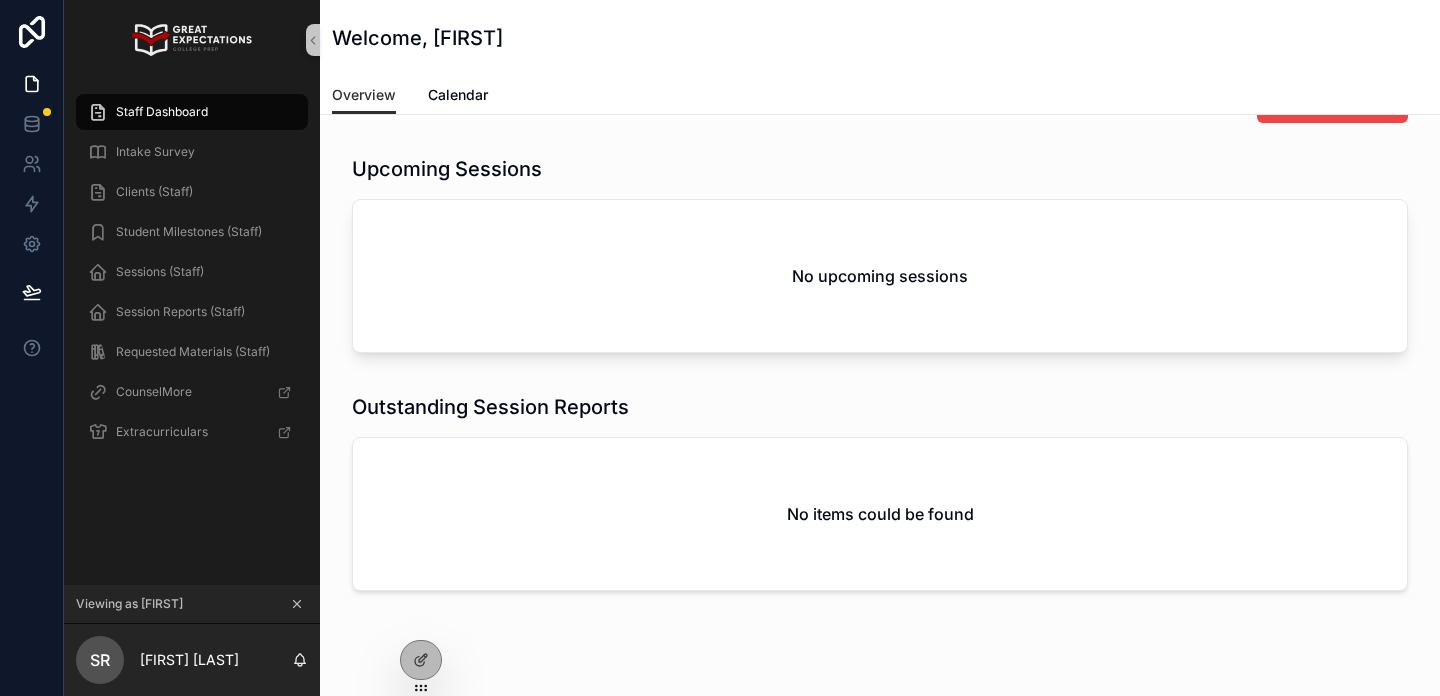 scroll, scrollTop: 0, scrollLeft: 0, axis: both 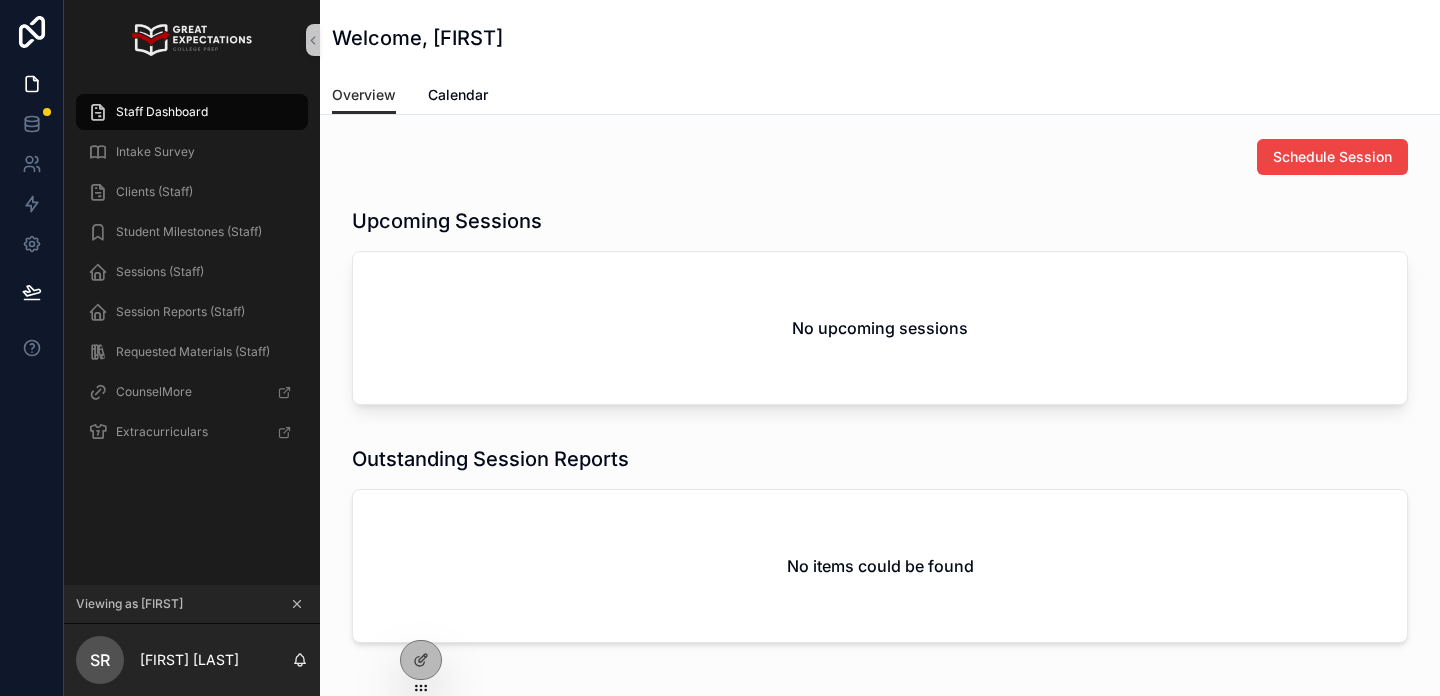 click 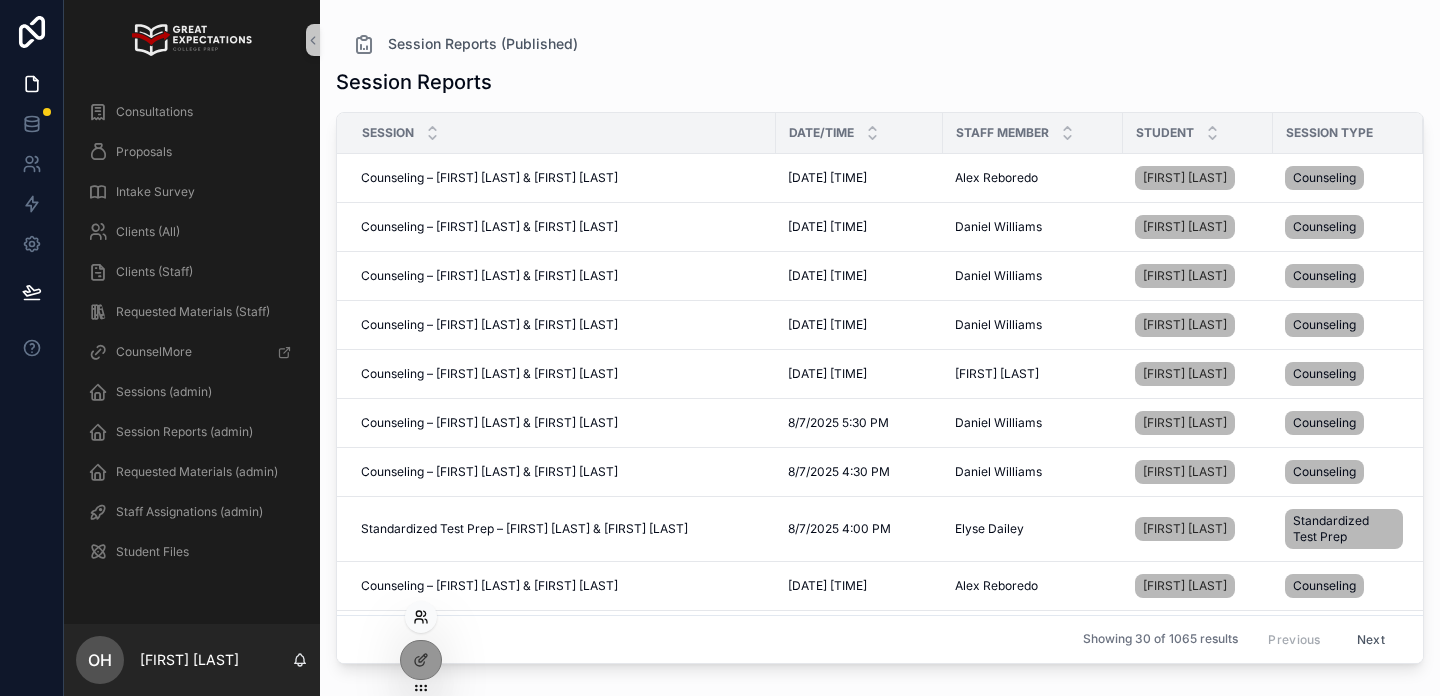 click 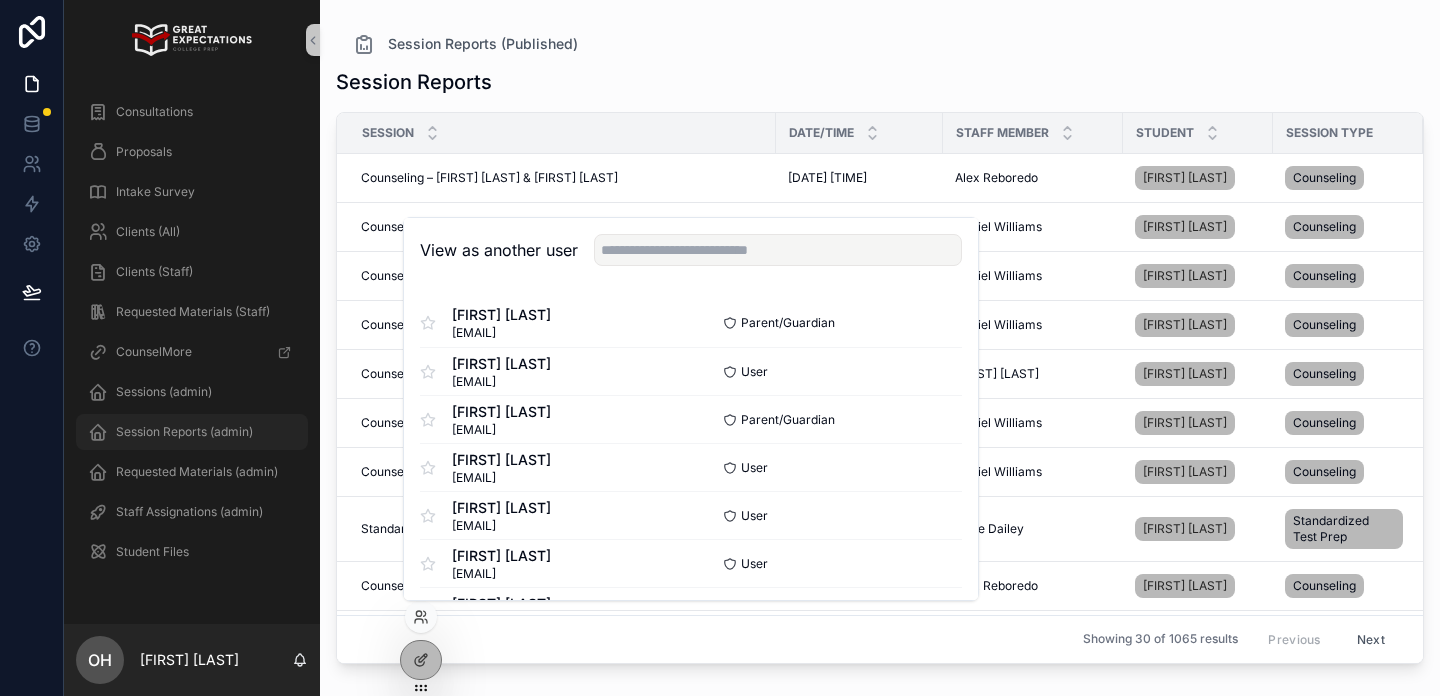 click on "Session Reports (admin)" at bounding box center (184, 432) 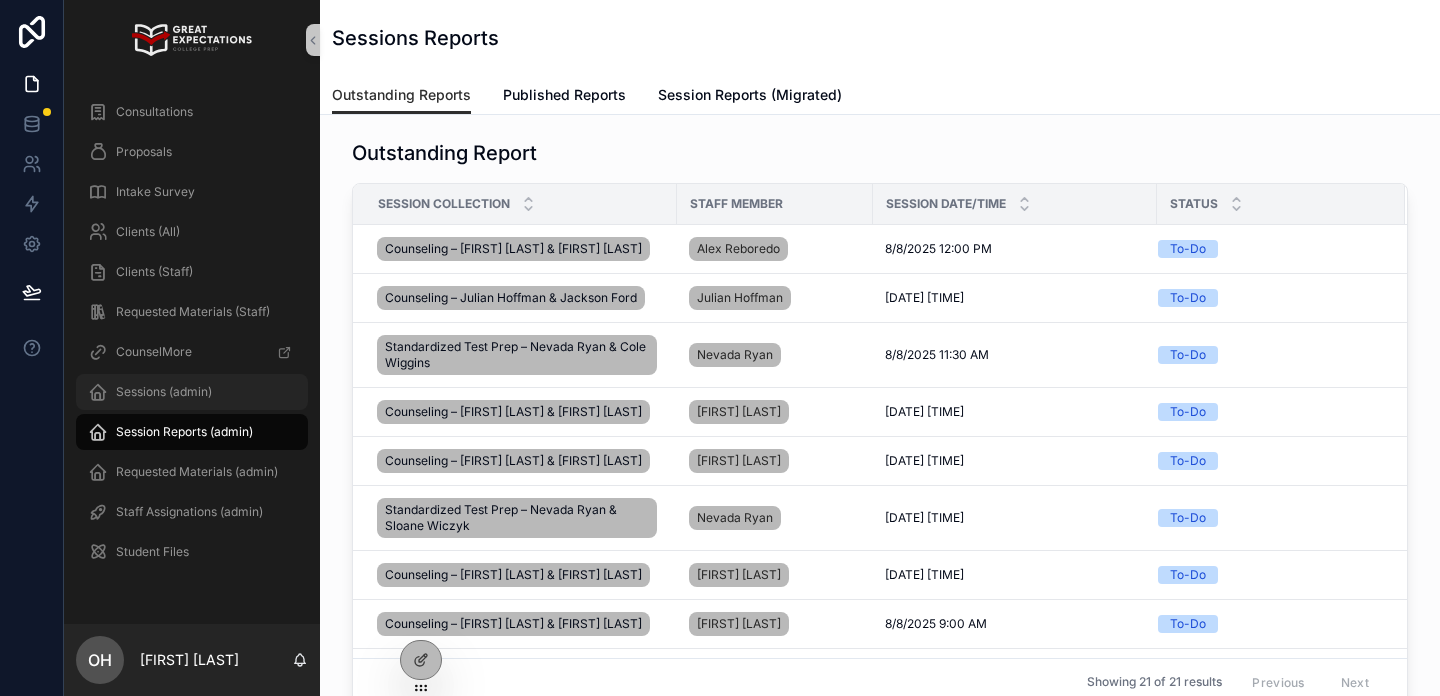 click on "Sessions (admin)" at bounding box center (192, 392) 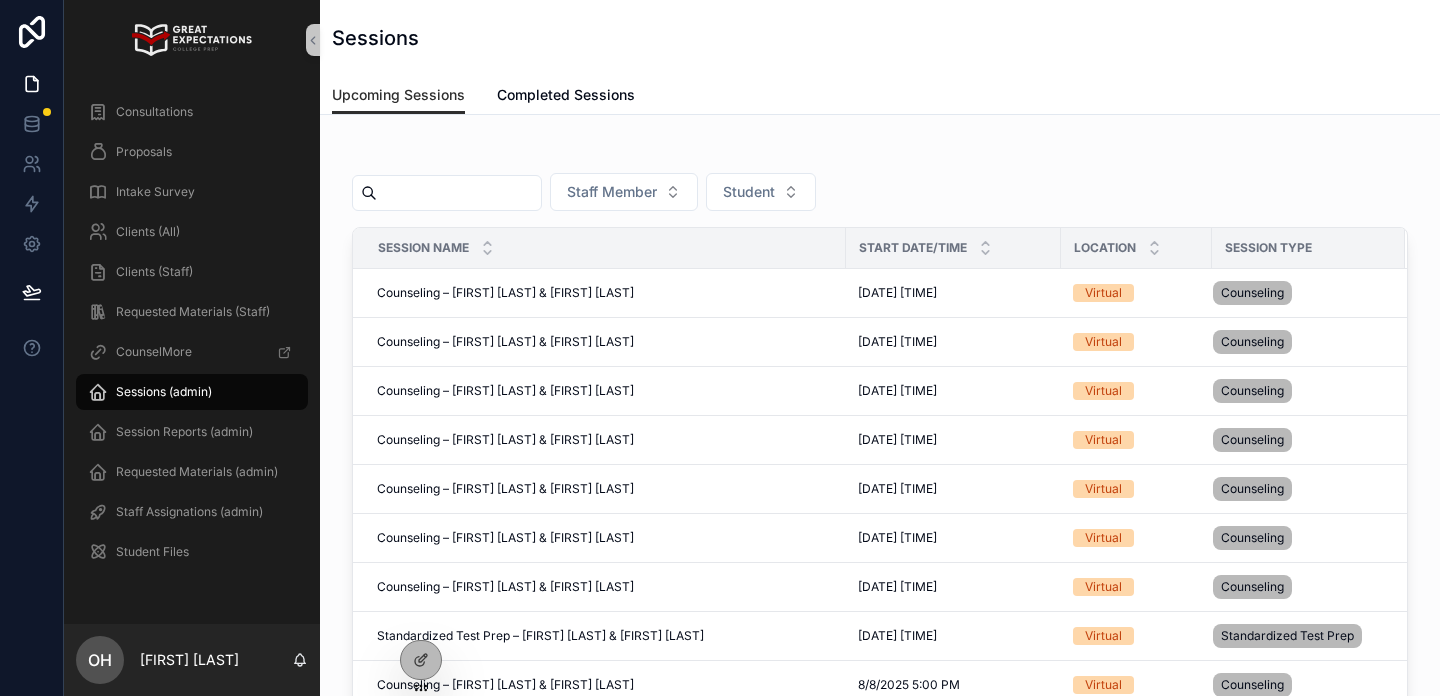 click on "Staff Member Student" at bounding box center [880, 196] 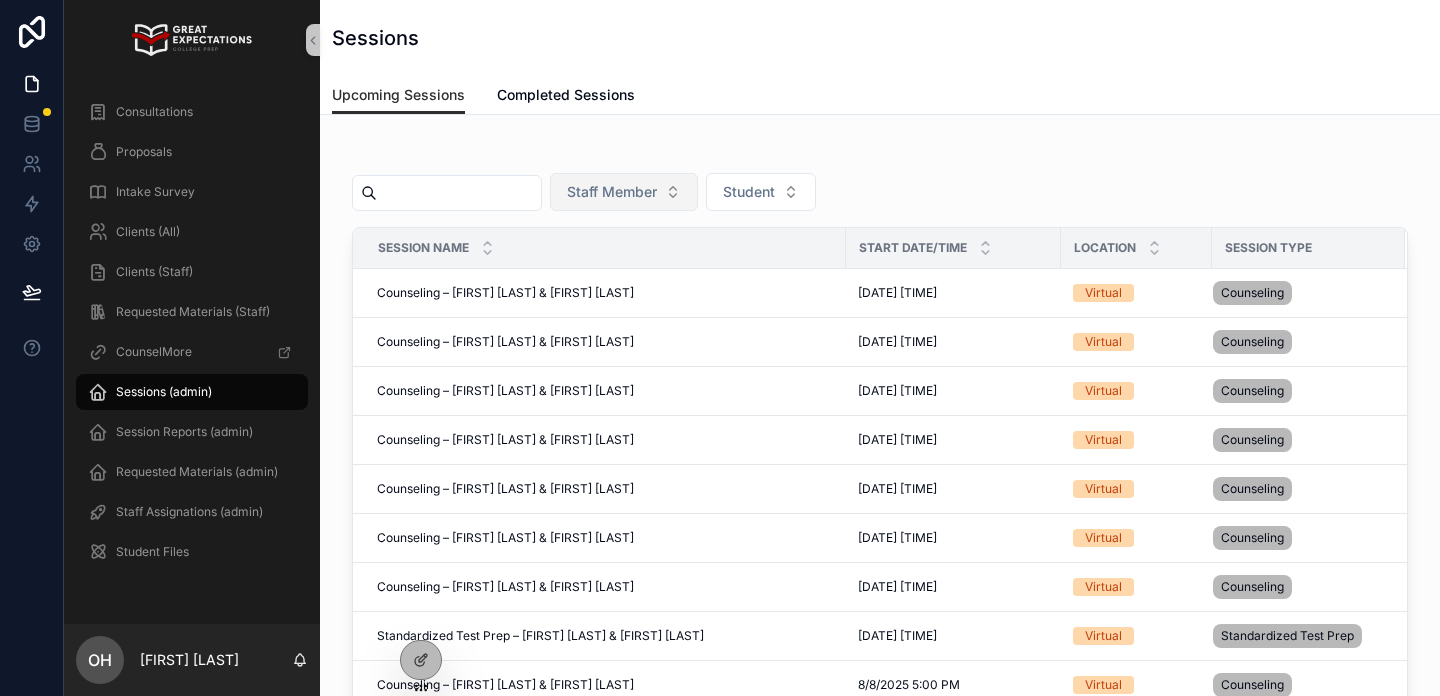 click on "Staff Member" at bounding box center (612, 192) 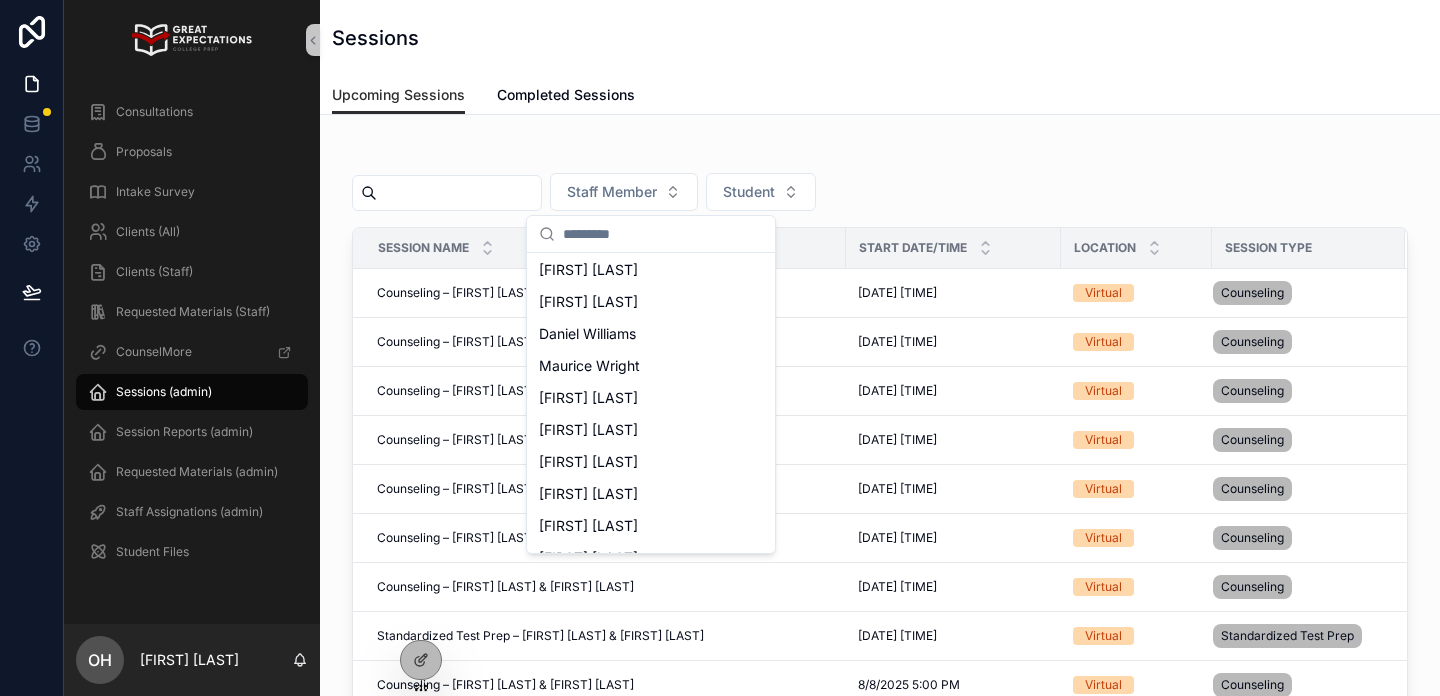 scroll, scrollTop: 507, scrollLeft: 0, axis: vertical 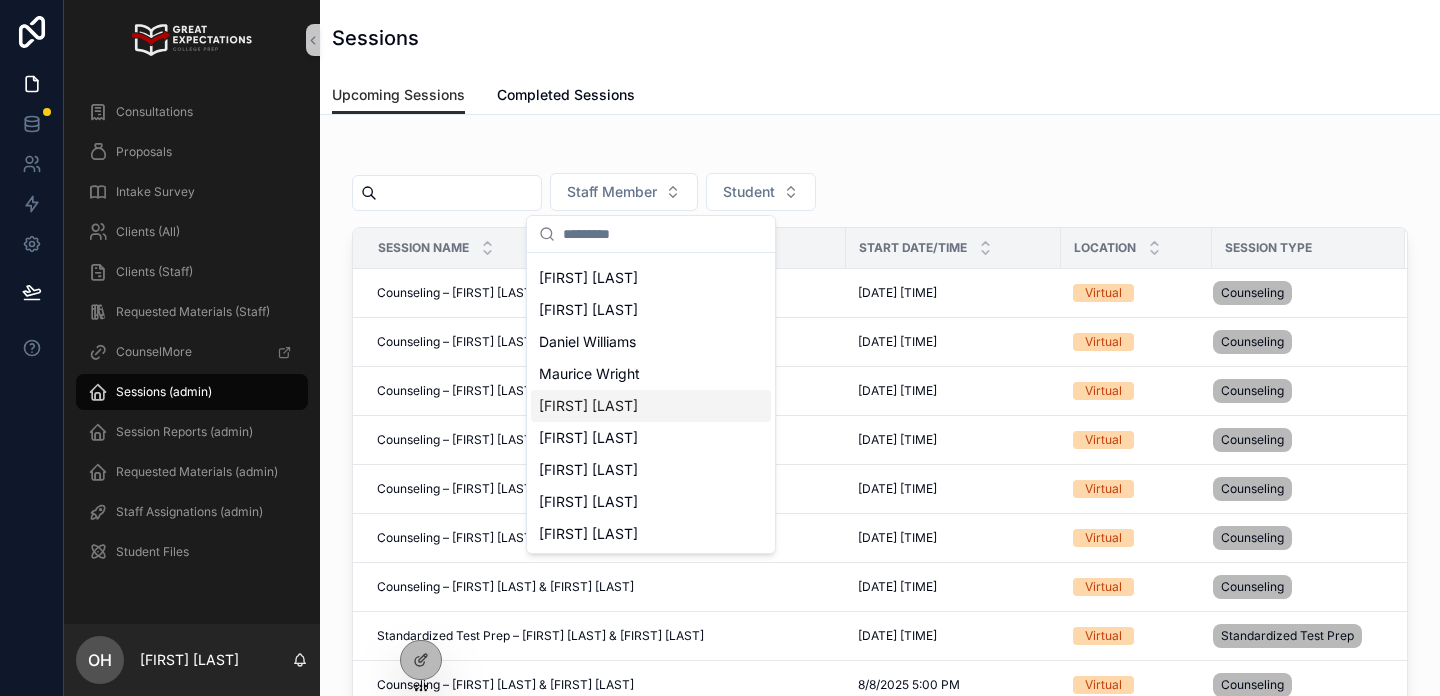 click on "[FIRST] [LAST]" at bounding box center [588, 406] 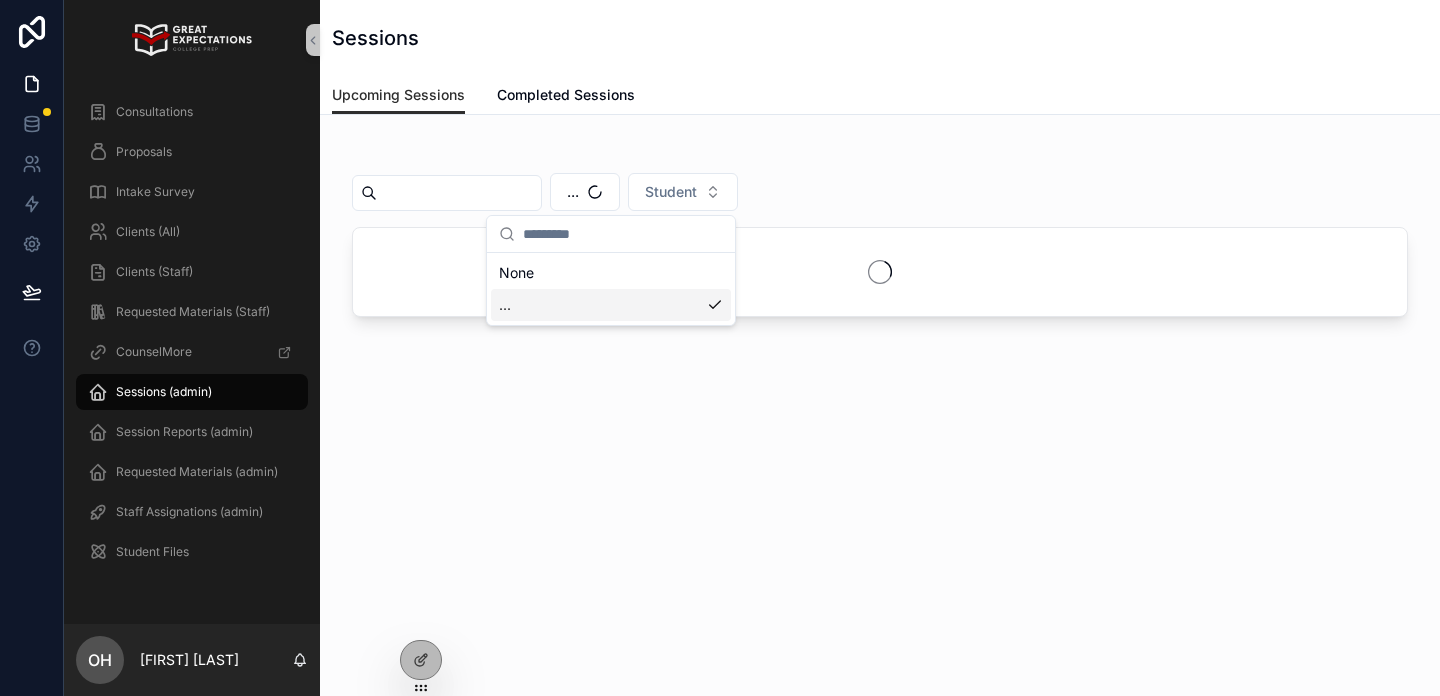 scroll, scrollTop: 0, scrollLeft: 0, axis: both 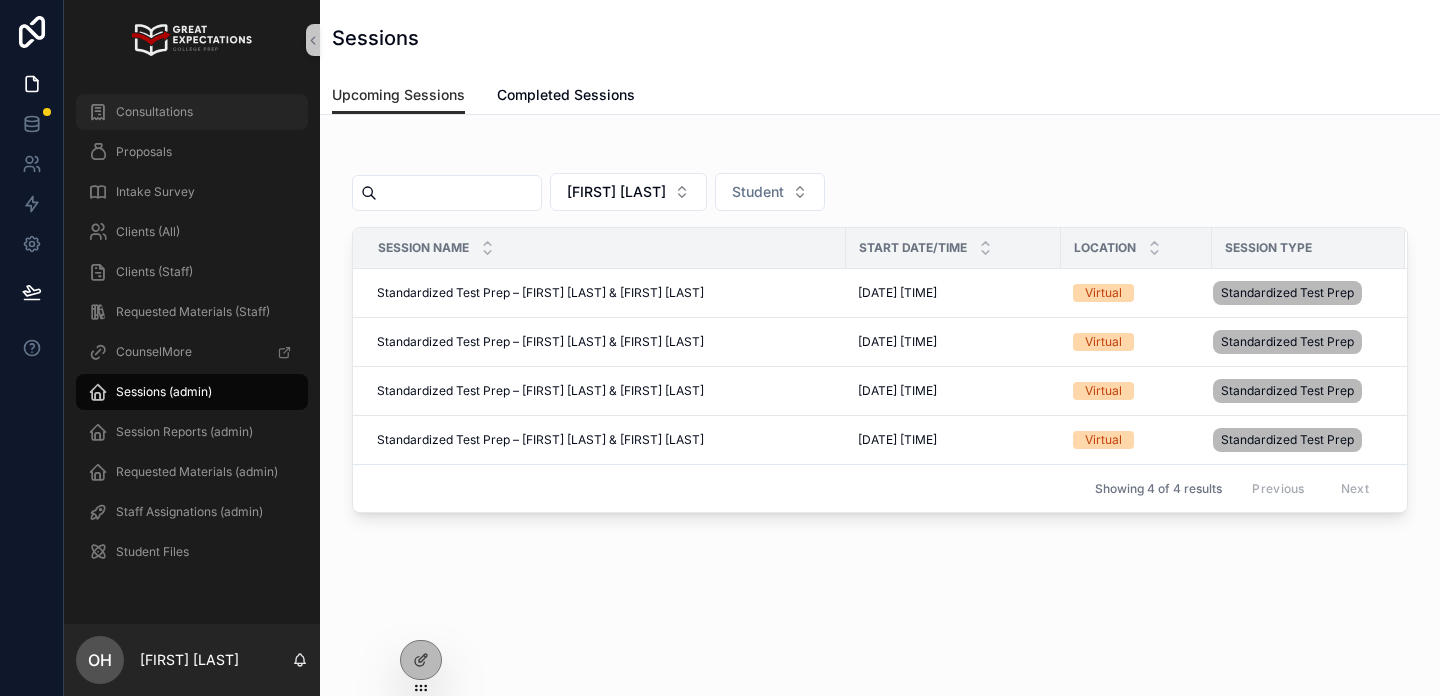 click on "Consultations" at bounding box center [192, 112] 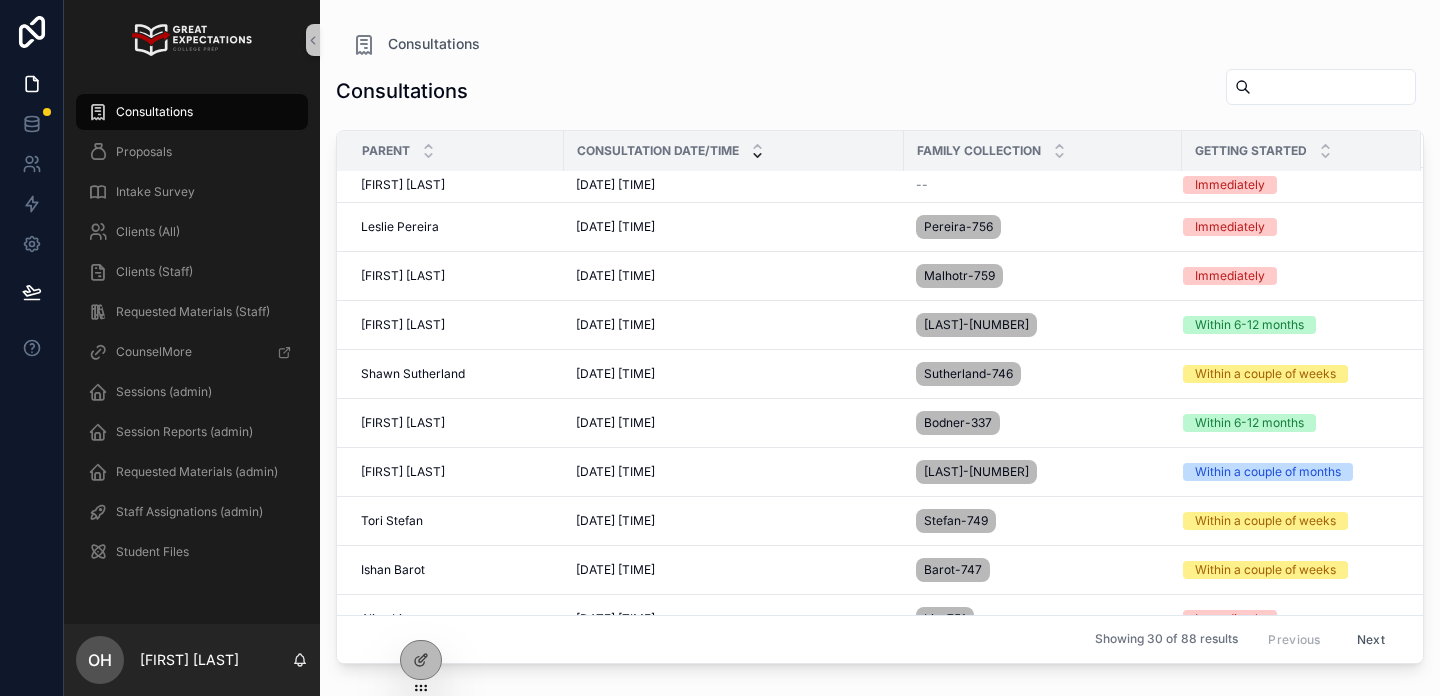 scroll, scrollTop: 0, scrollLeft: 0, axis: both 